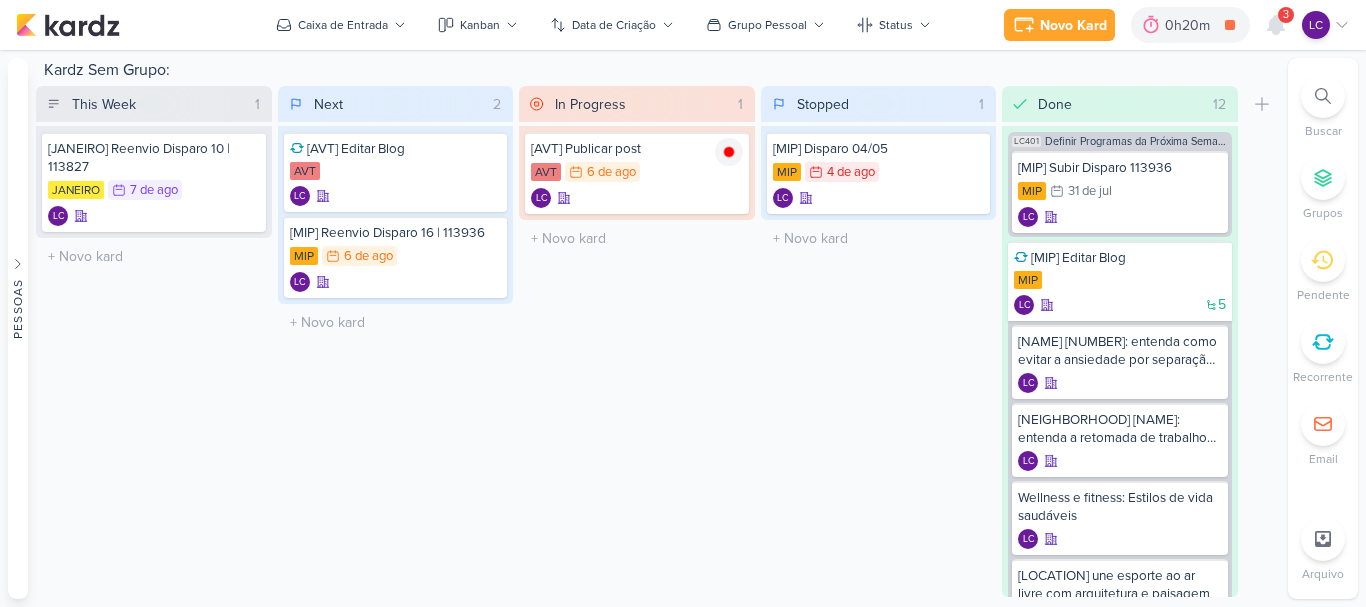 scroll, scrollTop: 0, scrollLeft: 0, axis: both 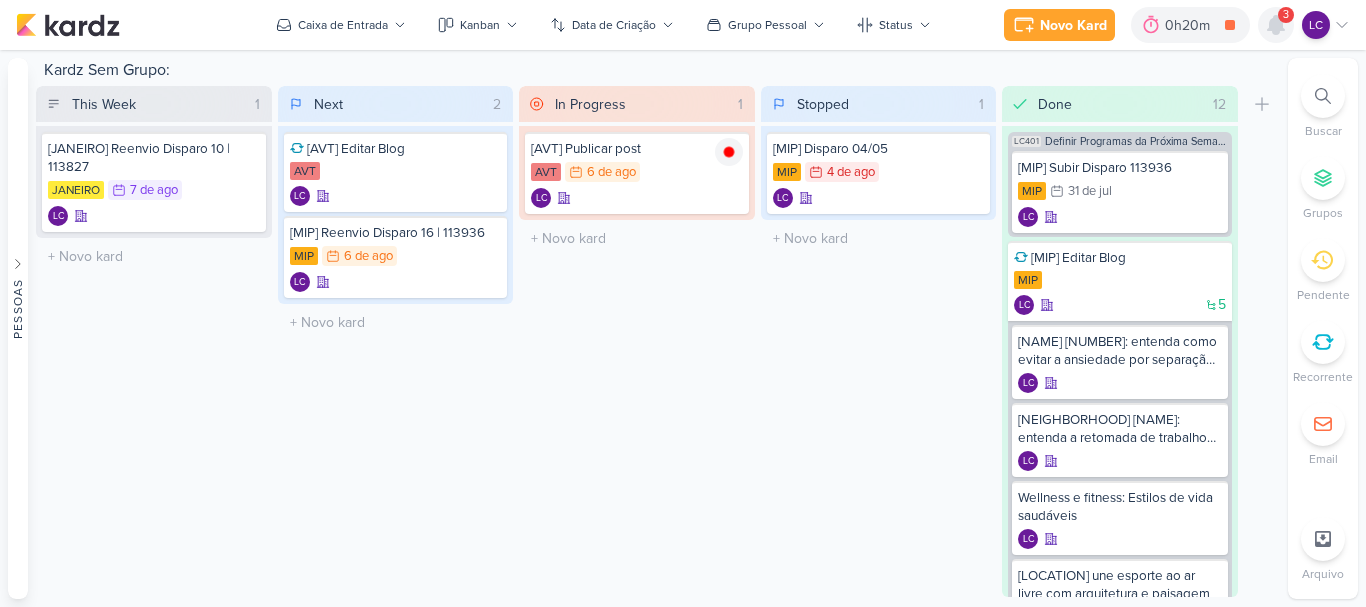 click 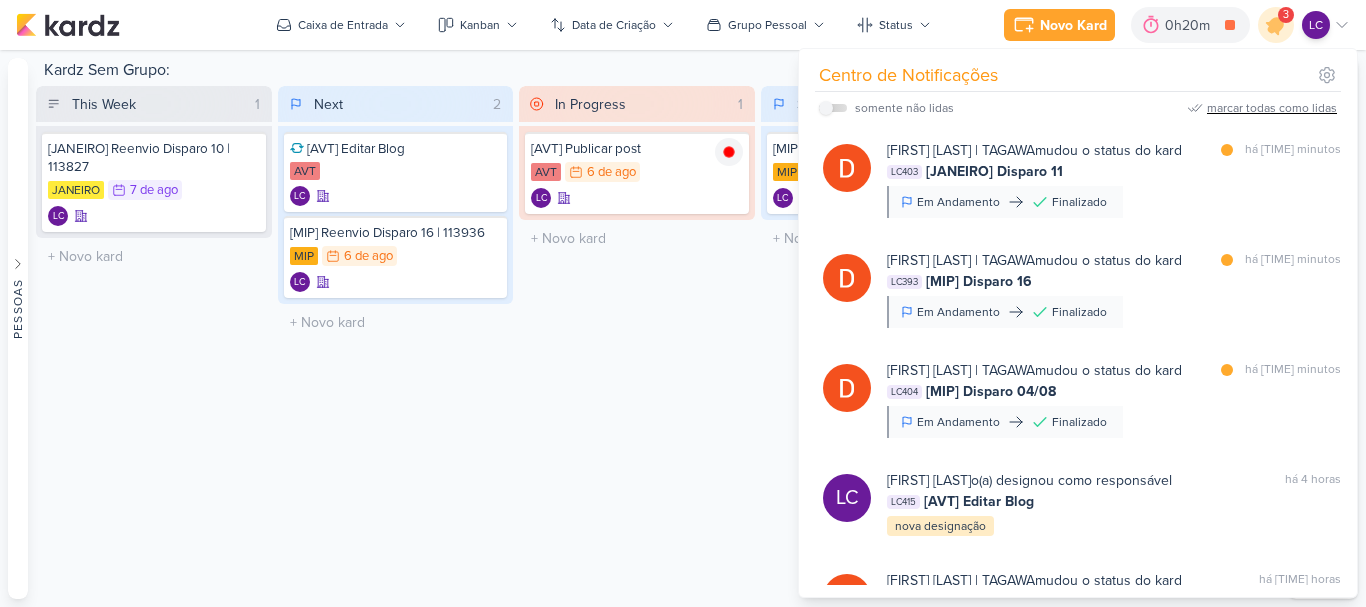 click on "marcar todas como lidas" at bounding box center (1272, 108) 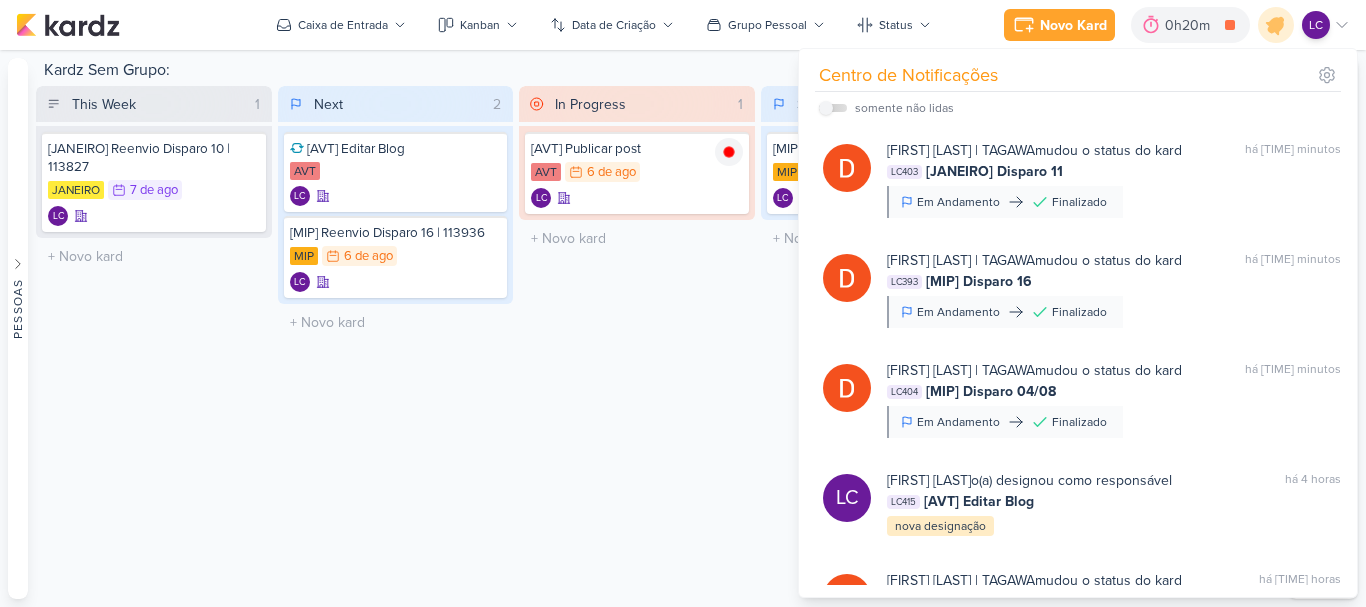 click on "In Progress
1
Mover Para Esquerda
Mover Para Direita
Deletar
[AVT] Publicar post
AVT
6/8
6 de ago" at bounding box center [637, 341] 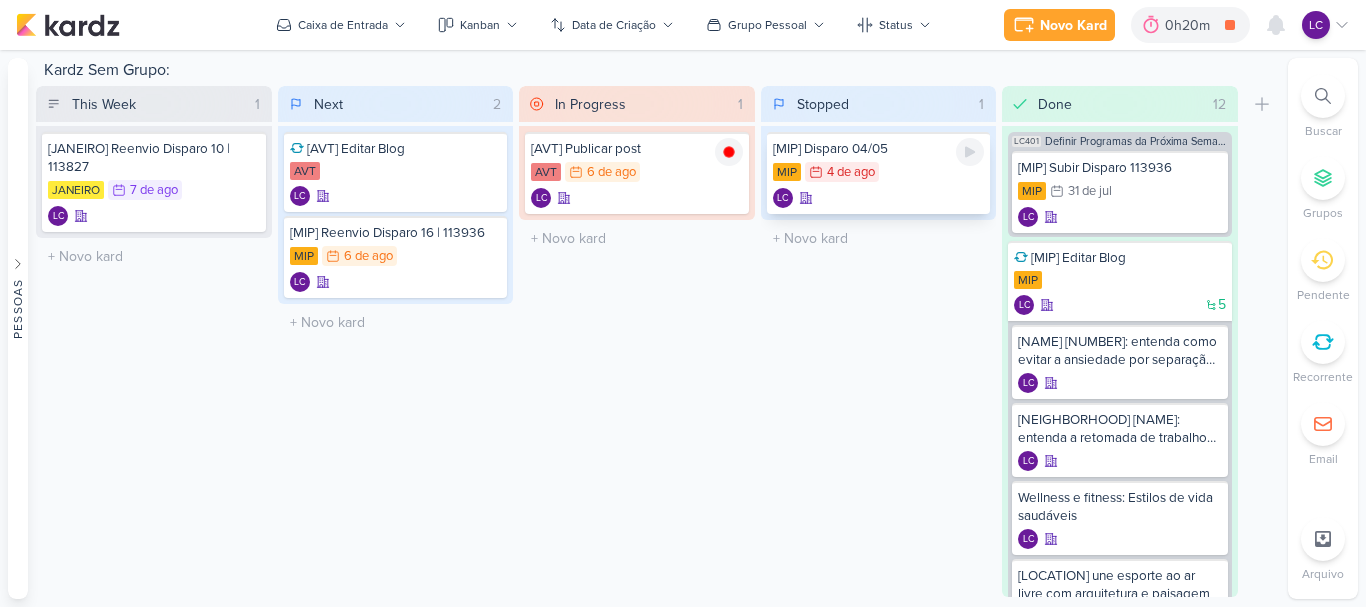 click on "[MIP] Disparo 04/05" at bounding box center [879, 149] 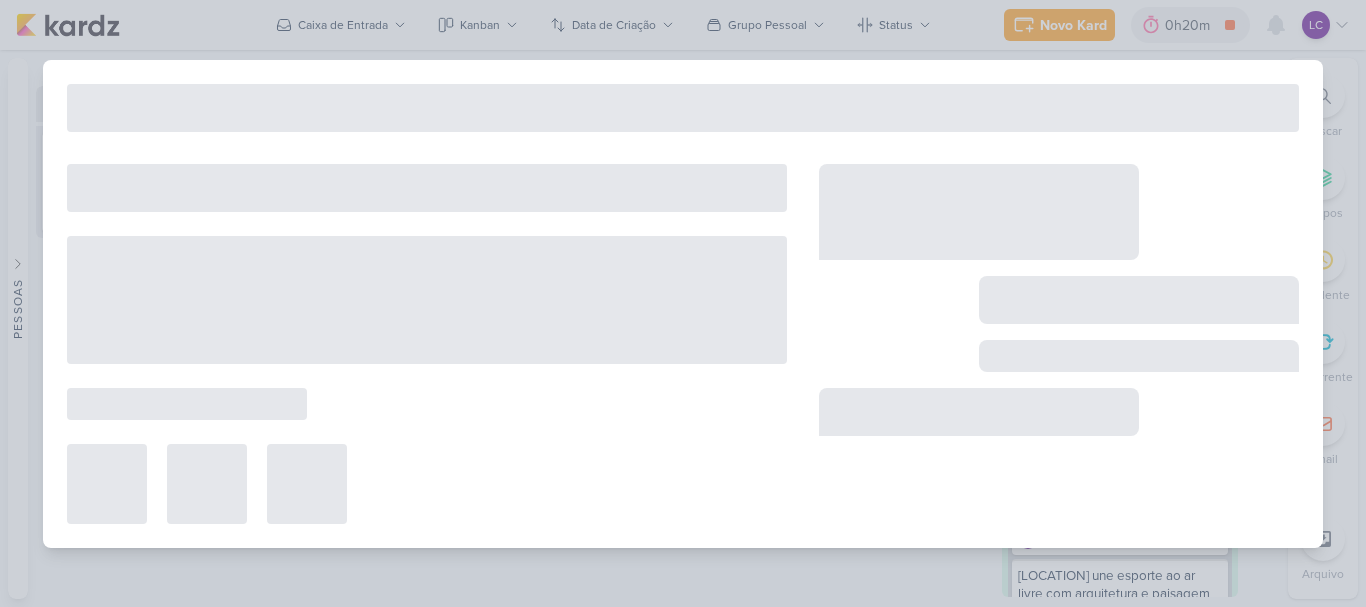 type on "[MIP] Disparo 04/05" 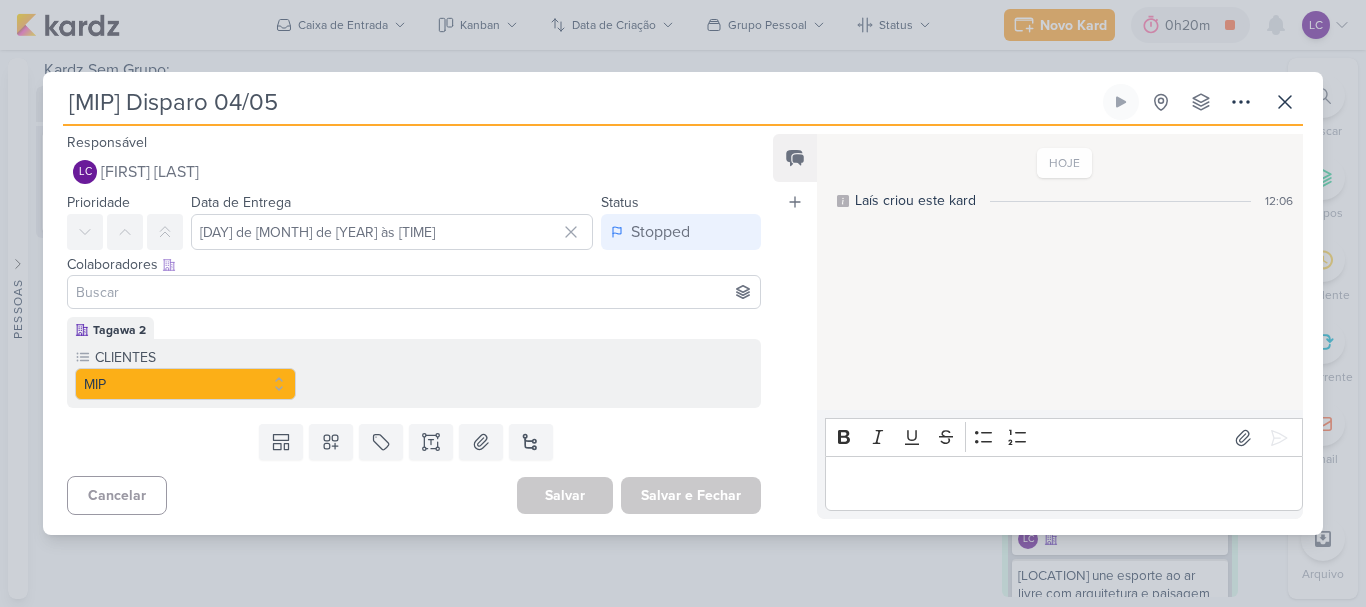click on "[MIP] Disparo 04/05" at bounding box center [581, 102] 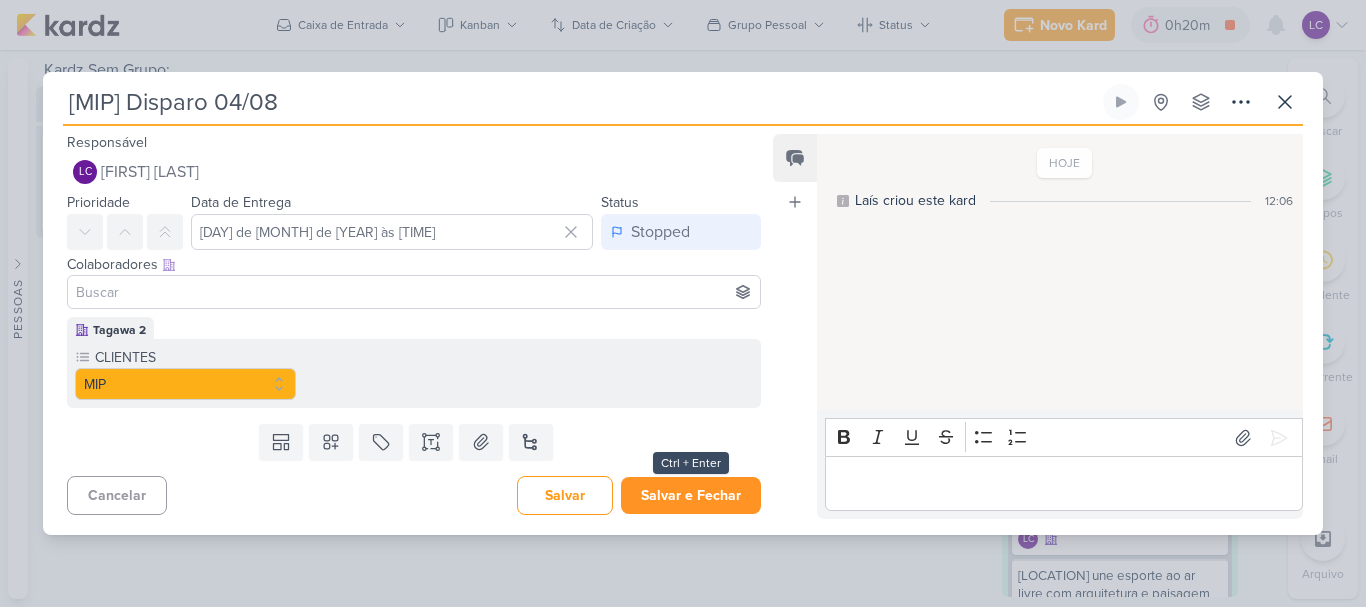 type on "[MIP] Disparo 04/08" 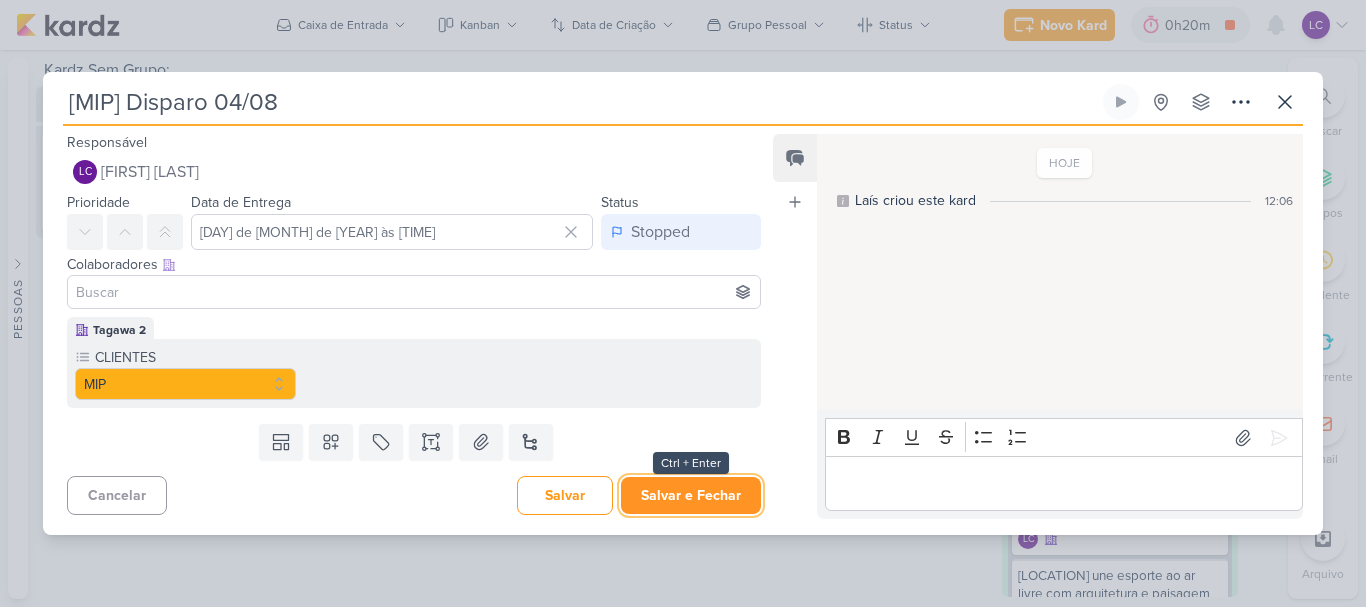 click on "Salvar e Fechar" at bounding box center (691, 495) 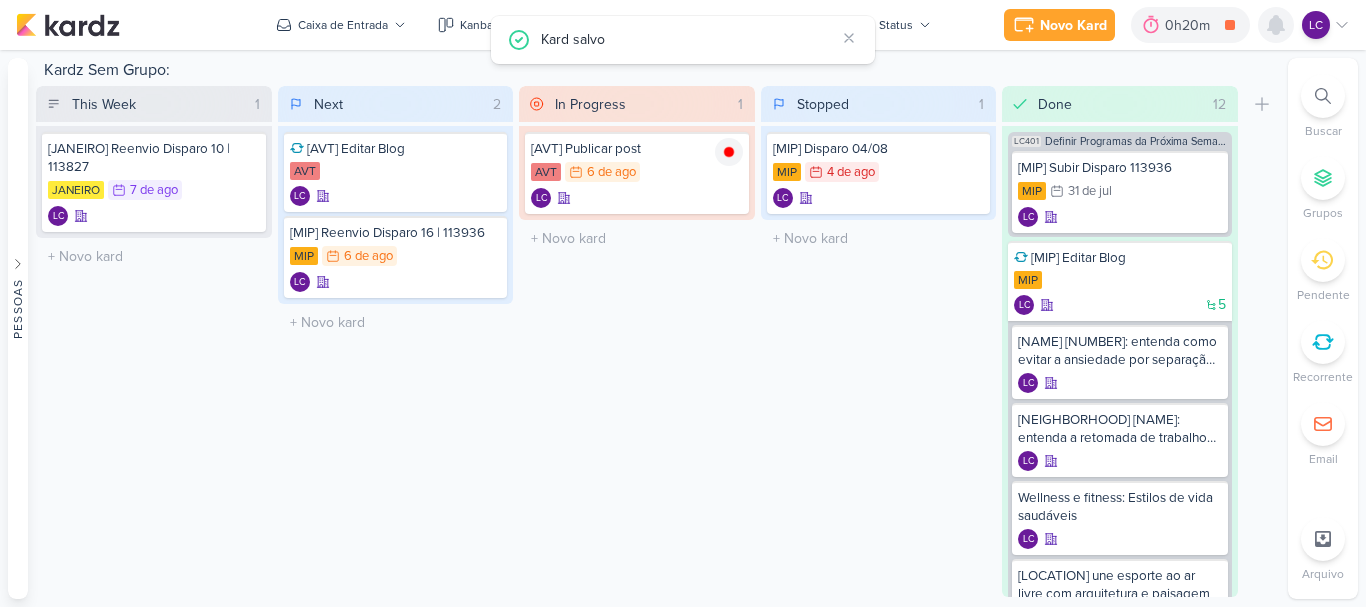 click 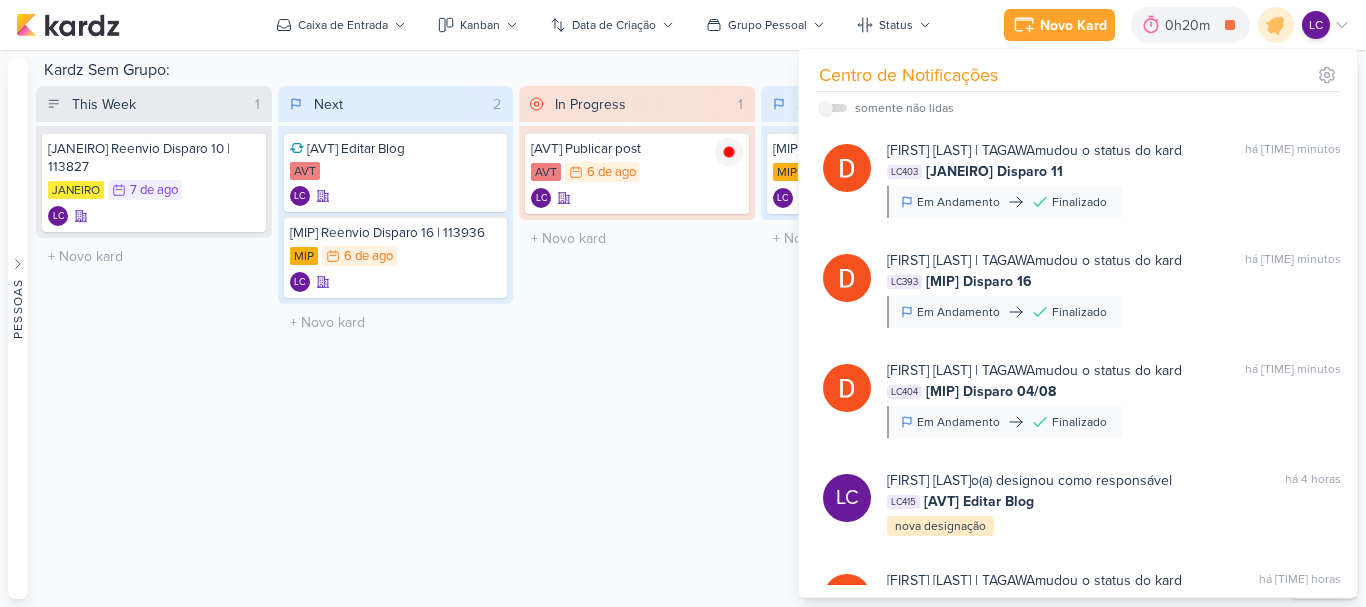 click on "In Progress
1
Mover Para Esquerda
Mover Para Direita
Deletar
[AVT] Publicar post
AVT
6/8
6 de ago" at bounding box center (637, 341) 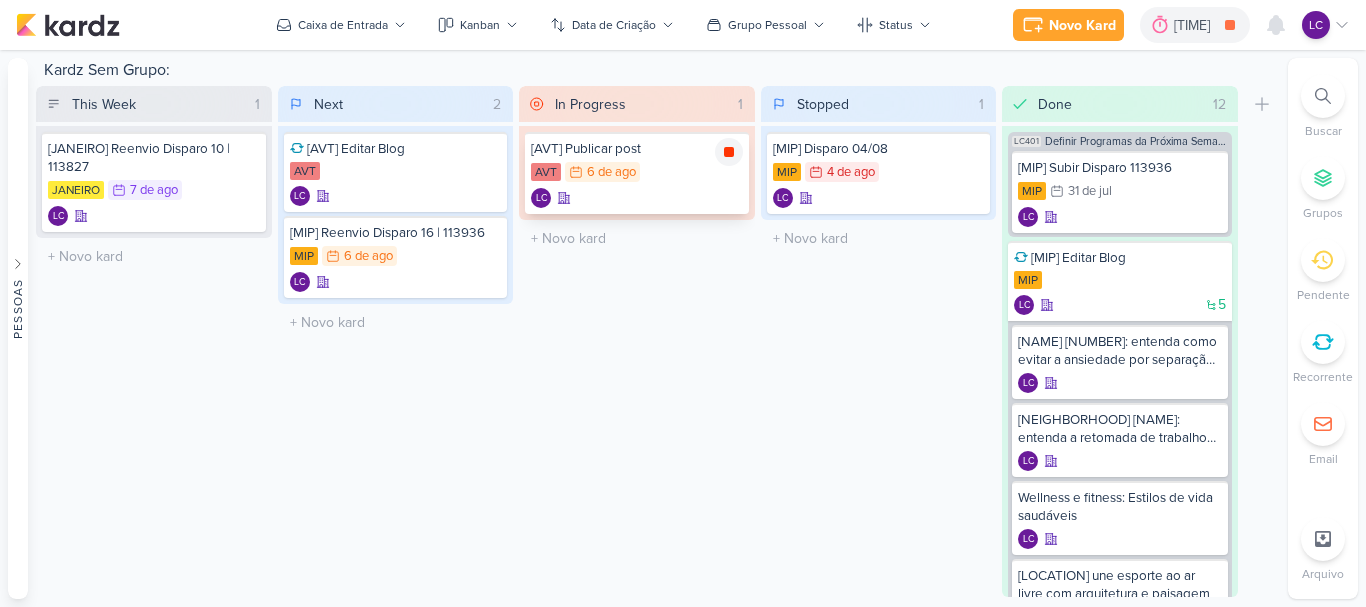 click at bounding box center [729, 152] 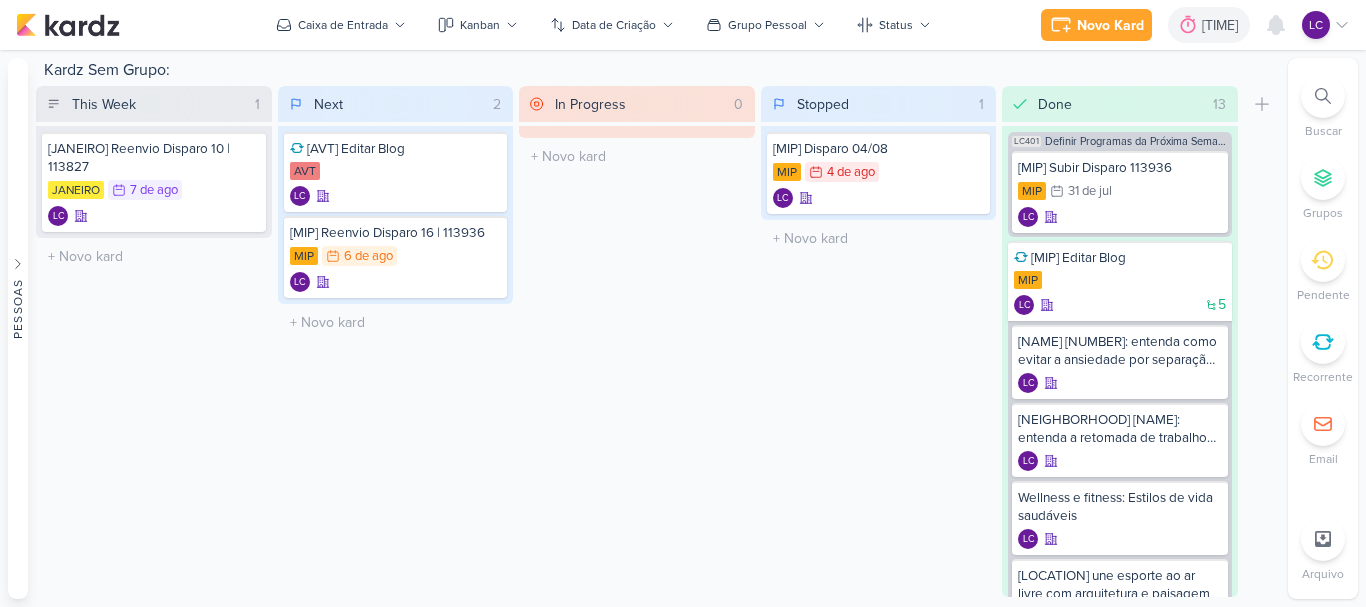 click at bounding box center (1323, 342) 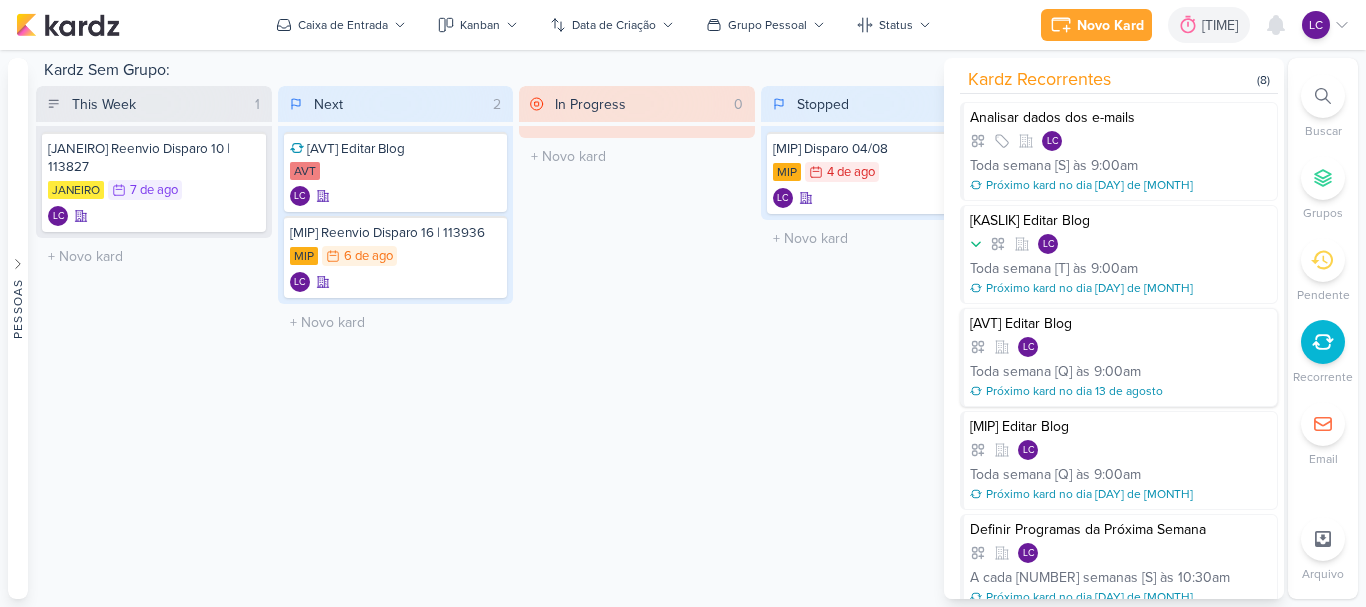 scroll, scrollTop: 100, scrollLeft: 0, axis: vertical 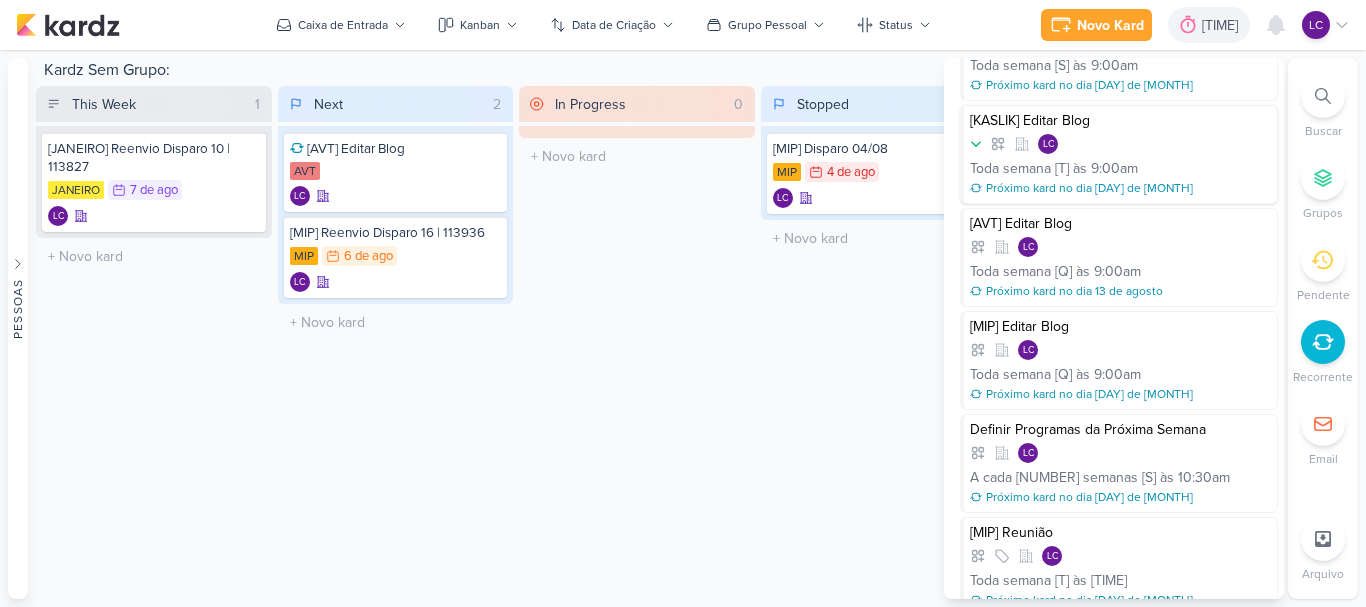 click on "[KASLIK] Editar Blog" at bounding box center [1120, 121] 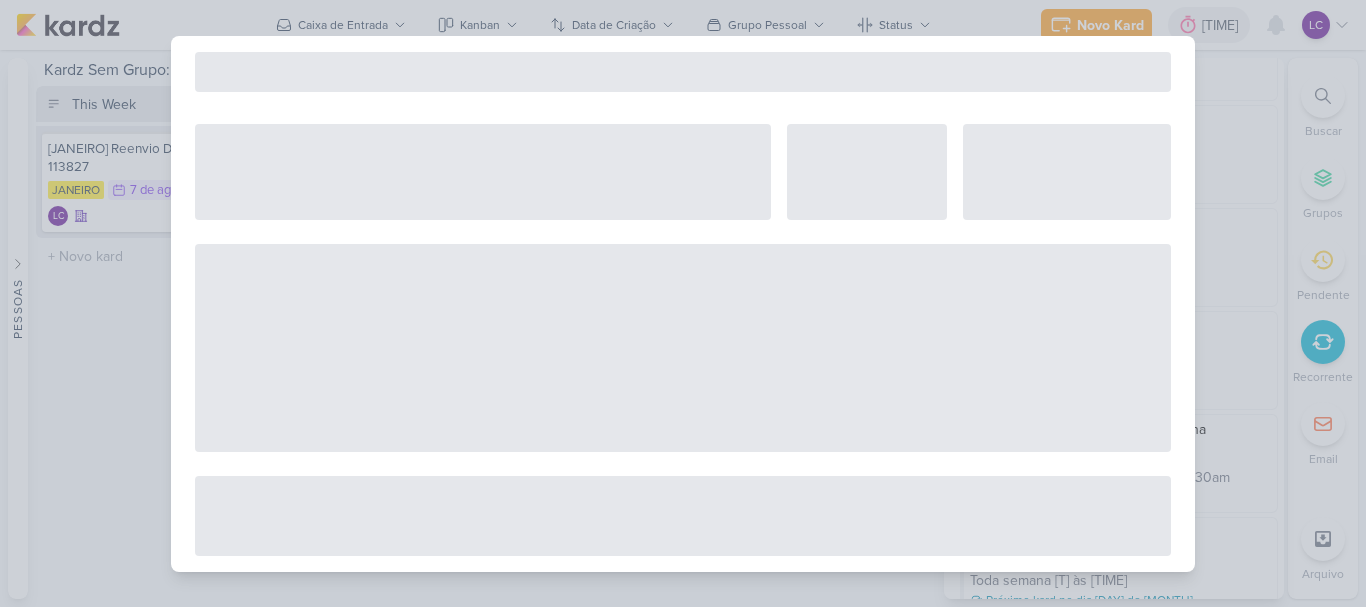 select on "12" 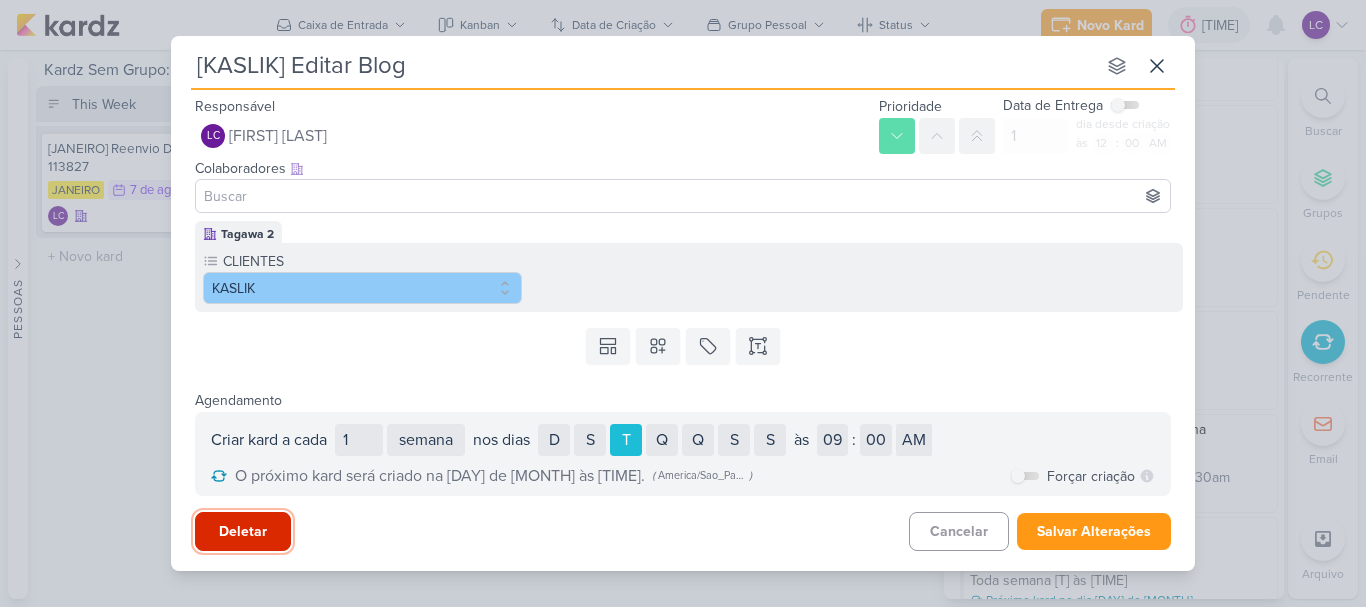 click on "Deletar" at bounding box center [243, 531] 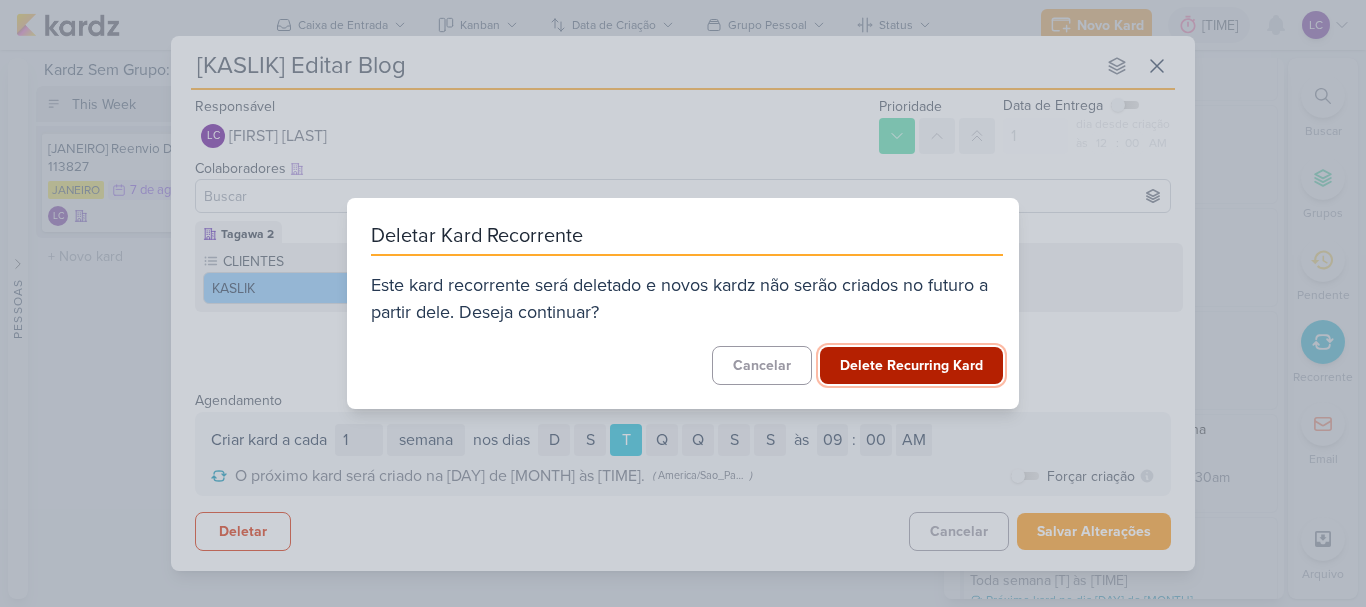 click on "Delete Recurring Kard" at bounding box center [911, 365] 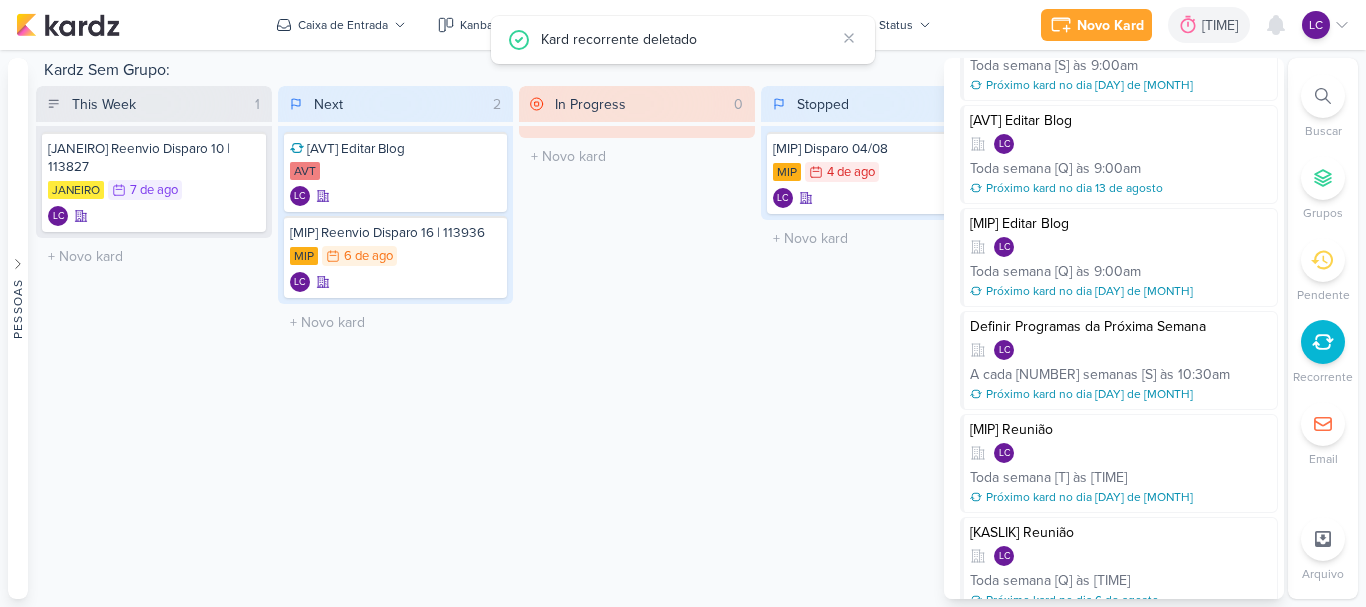 click on "Stopped
1
Mover Para Esquerda
Mover Para Direita
Deletar
[MIP] Disparo 04/08
MIP
4/8
4 de ago" at bounding box center [879, 341] 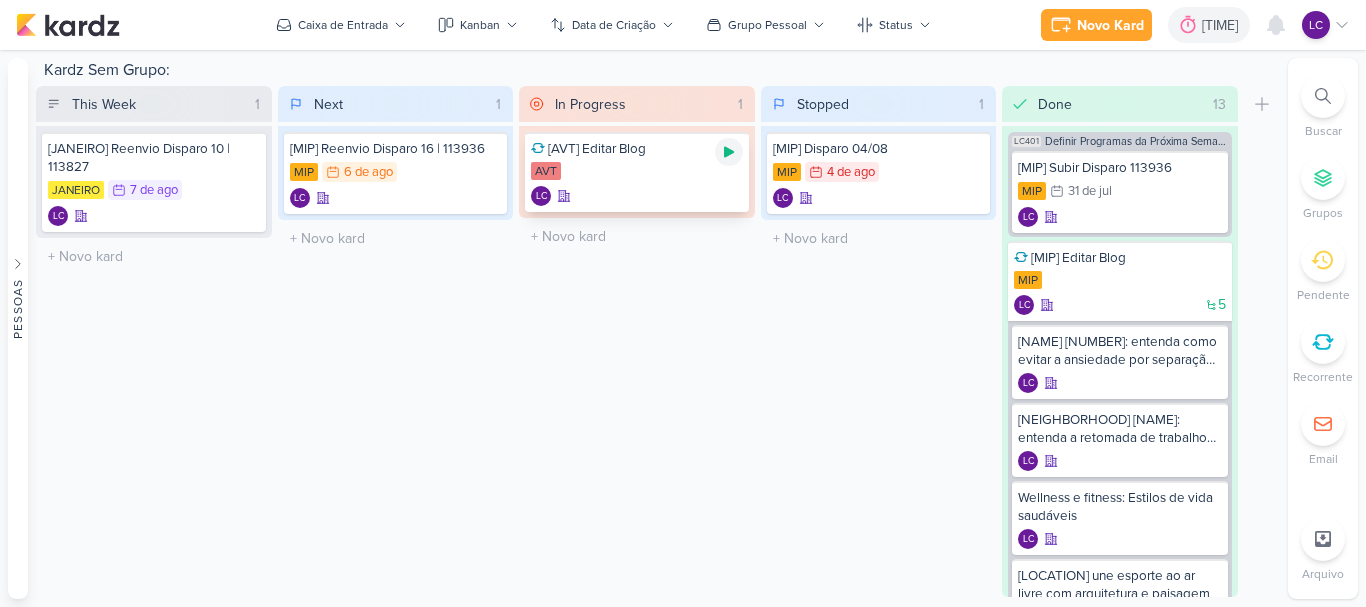 click 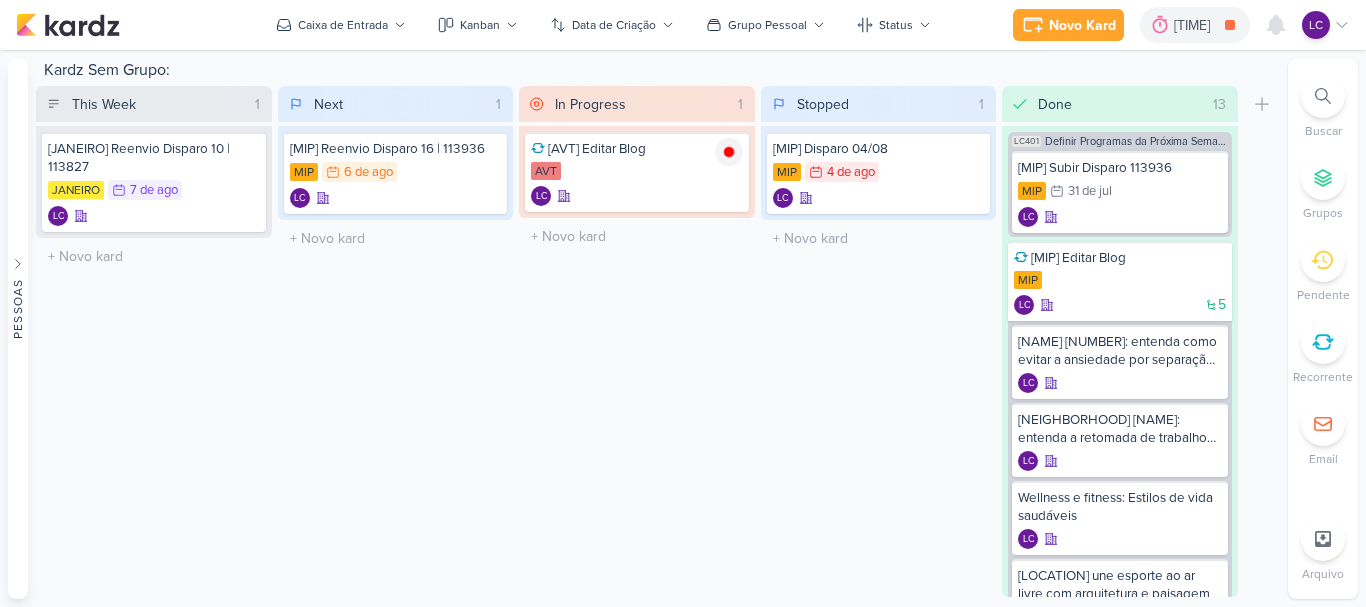 click on "LC" at bounding box center [1326, 25] 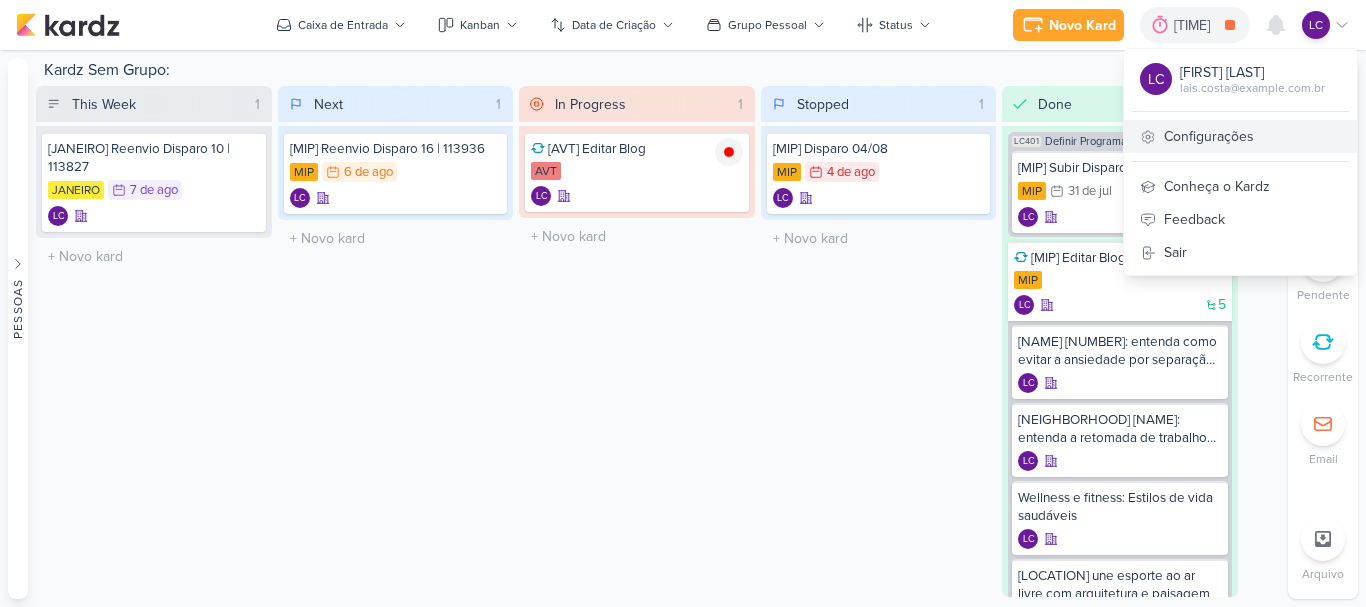 click on "Configurações" at bounding box center [1240, 136] 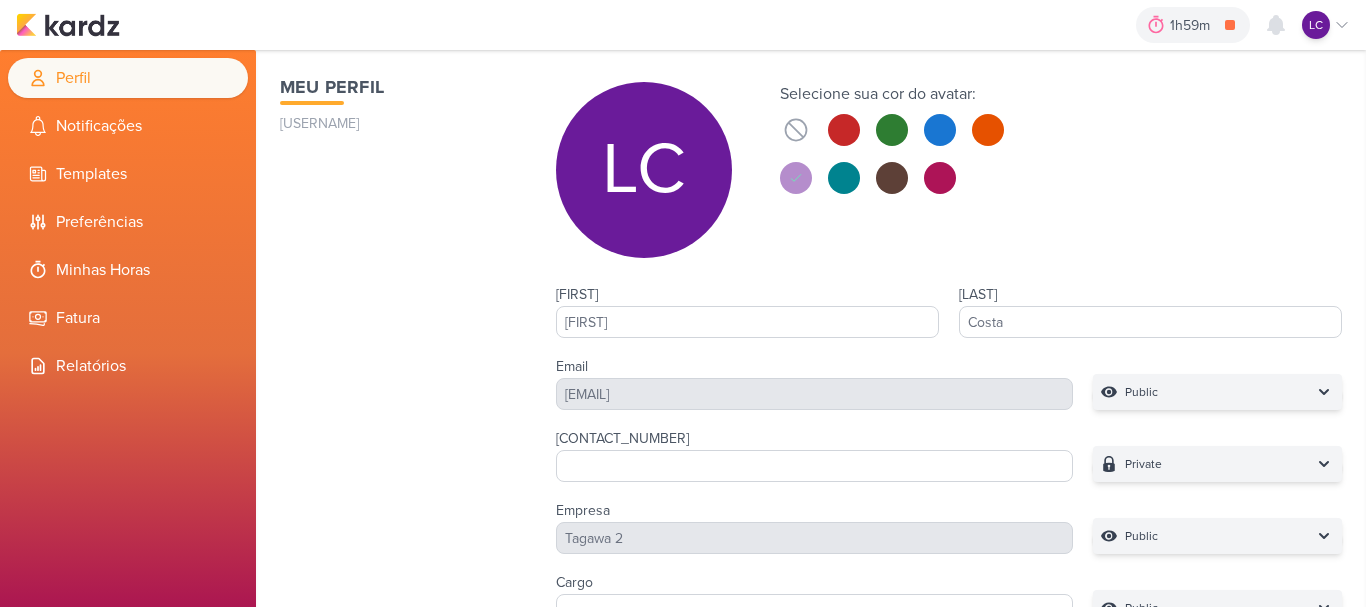 scroll, scrollTop: 0, scrollLeft: 0, axis: both 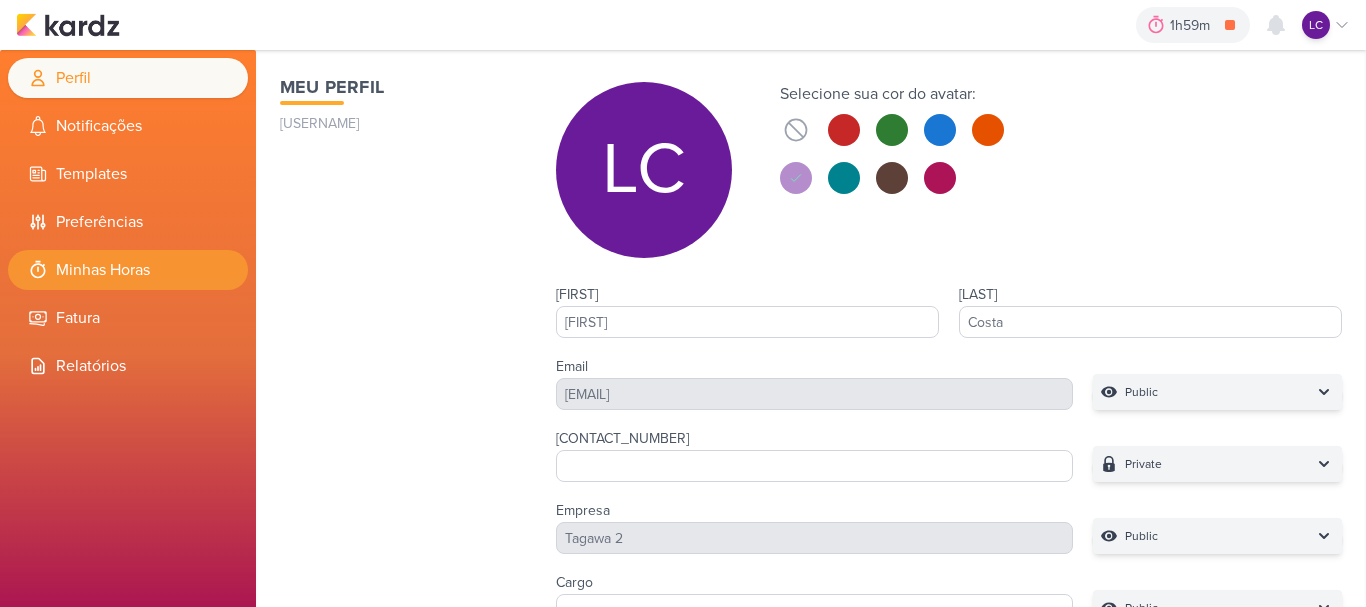 click on "Minhas Horas" at bounding box center (128, 270) 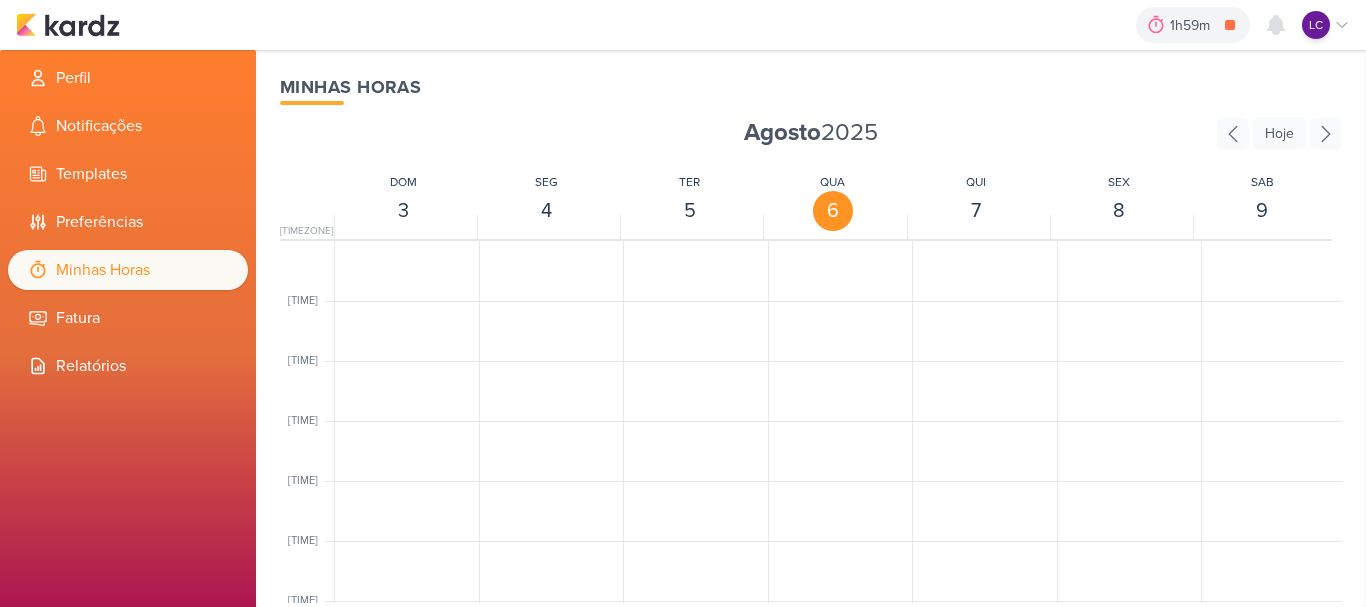 scroll, scrollTop: 0, scrollLeft: 0, axis: both 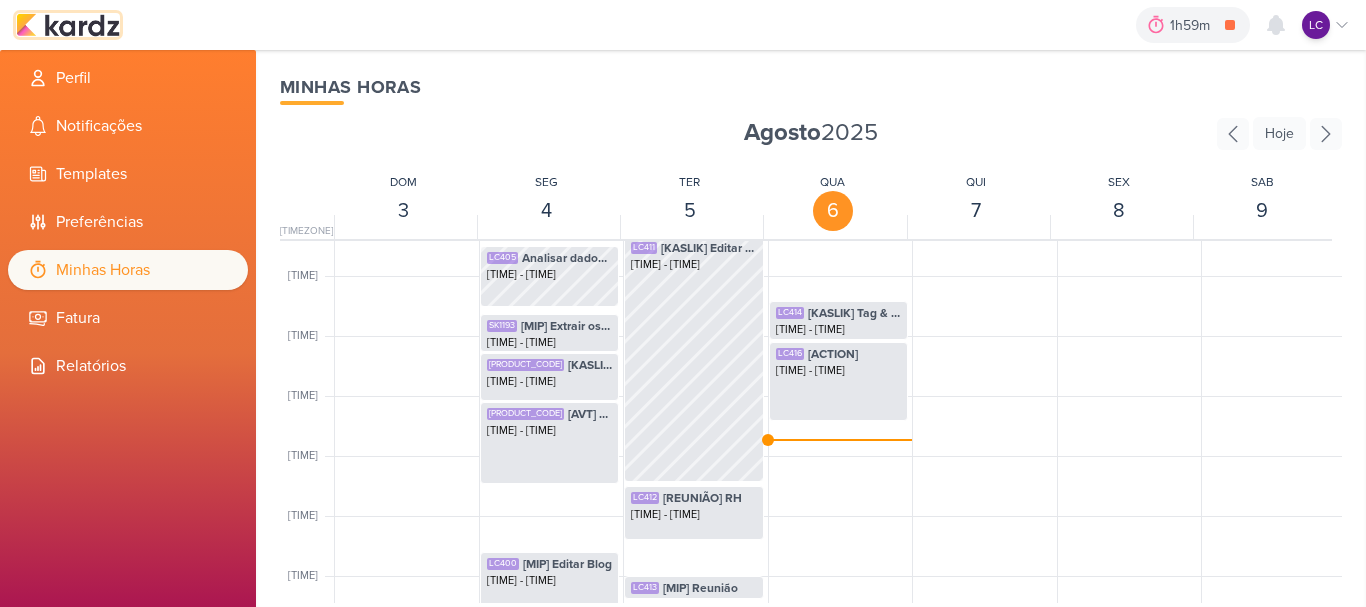 click at bounding box center (68, 25) 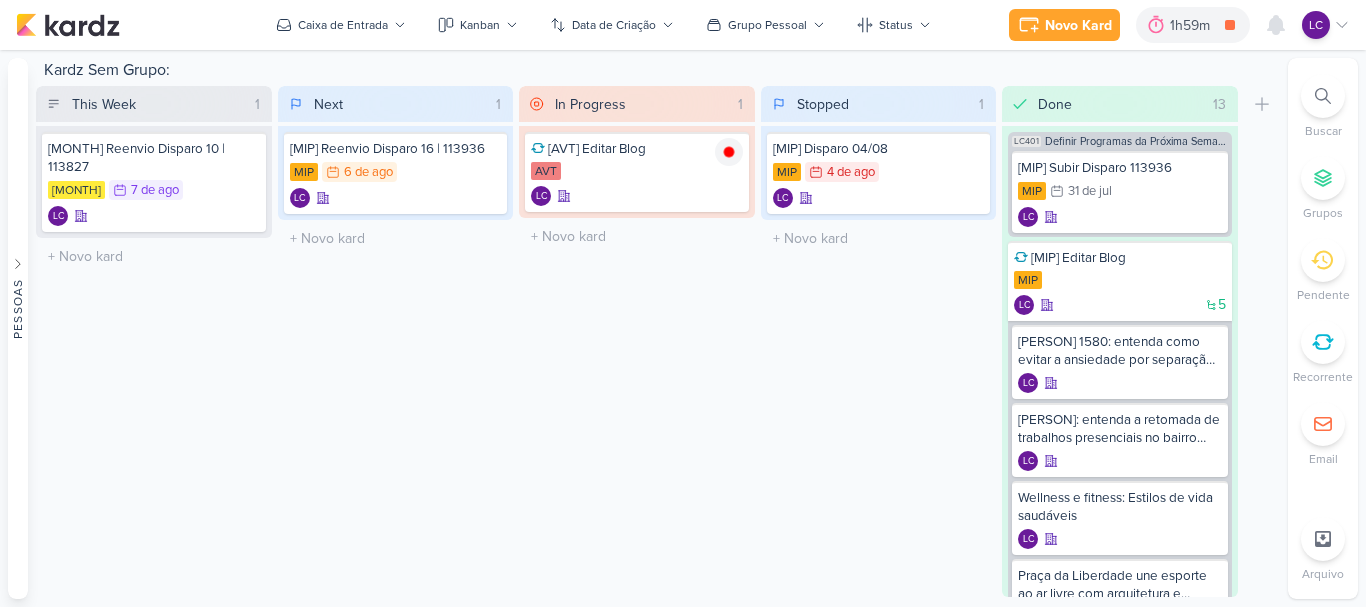 scroll, scrollTop: 0, scrollLeft: 0, axis: both 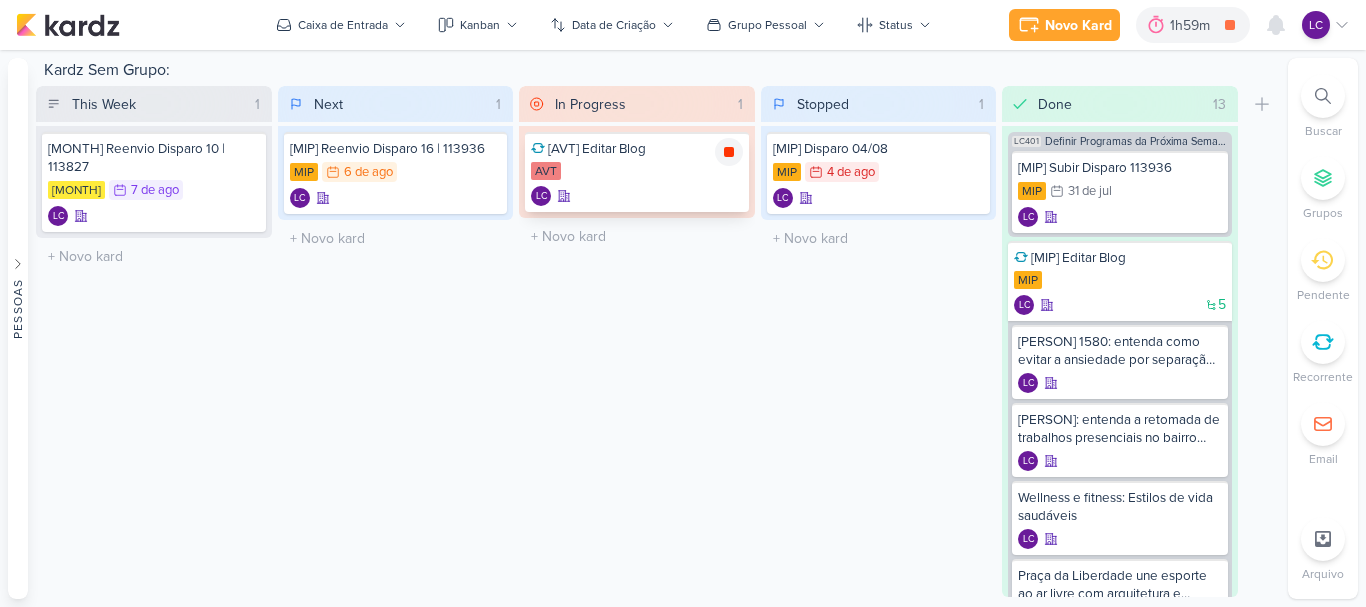 click 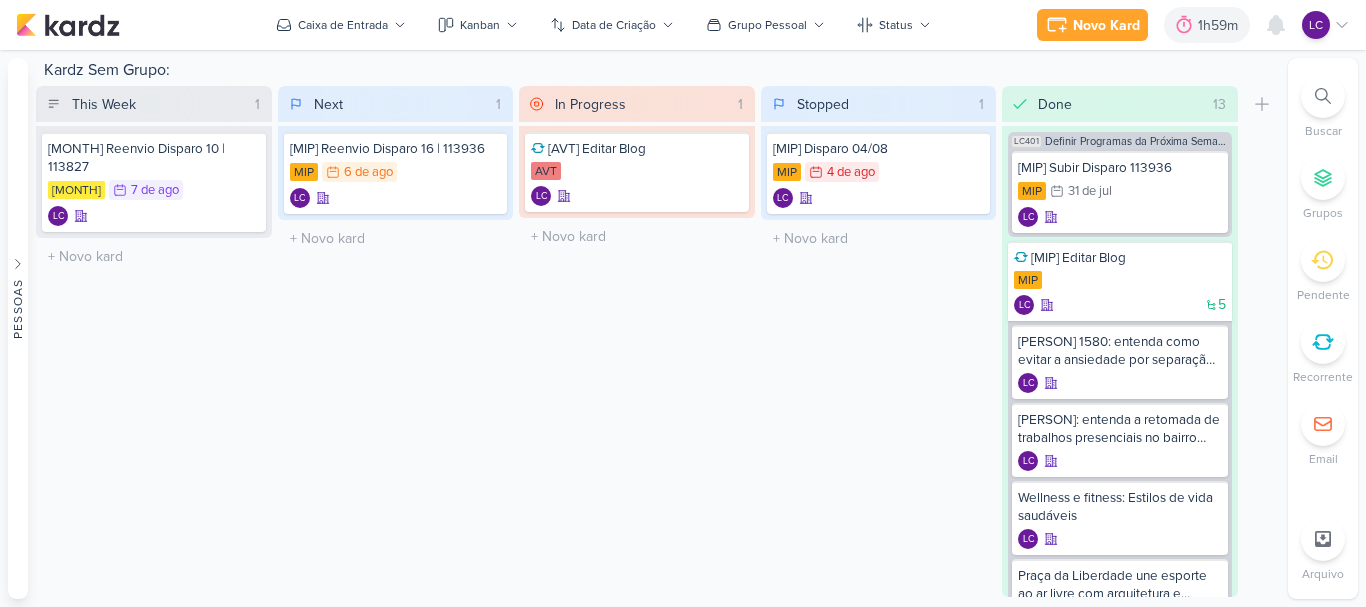 click 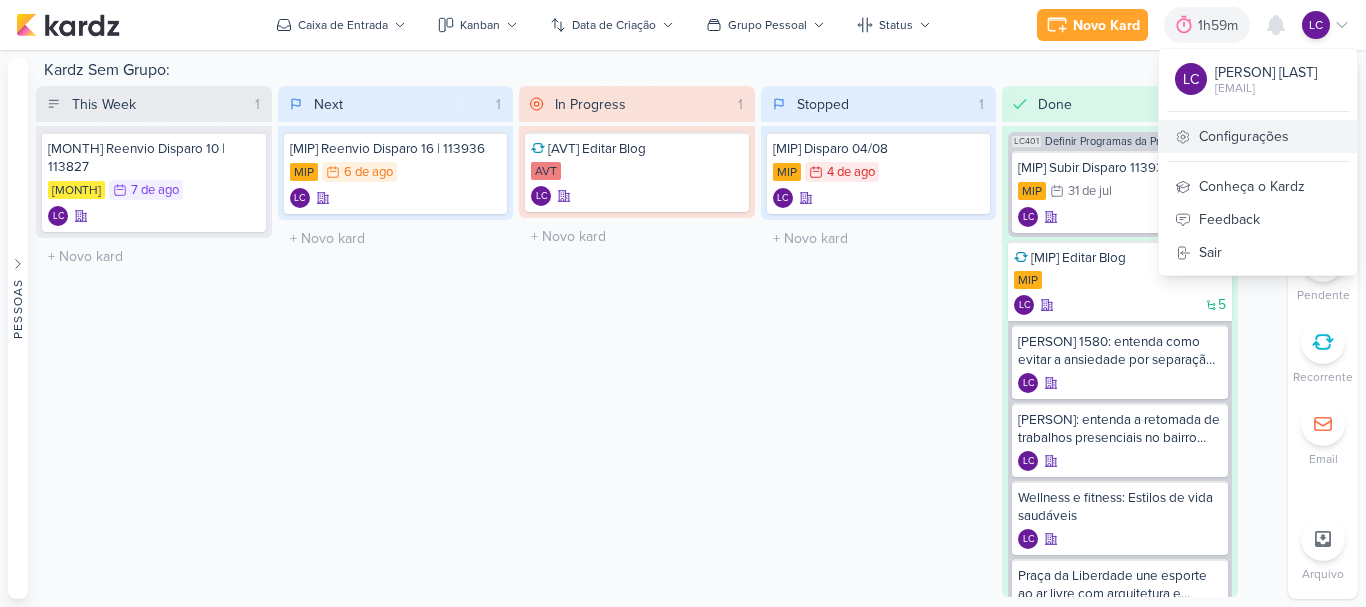 click on "Configurações" at bounding box center (1258, 136) 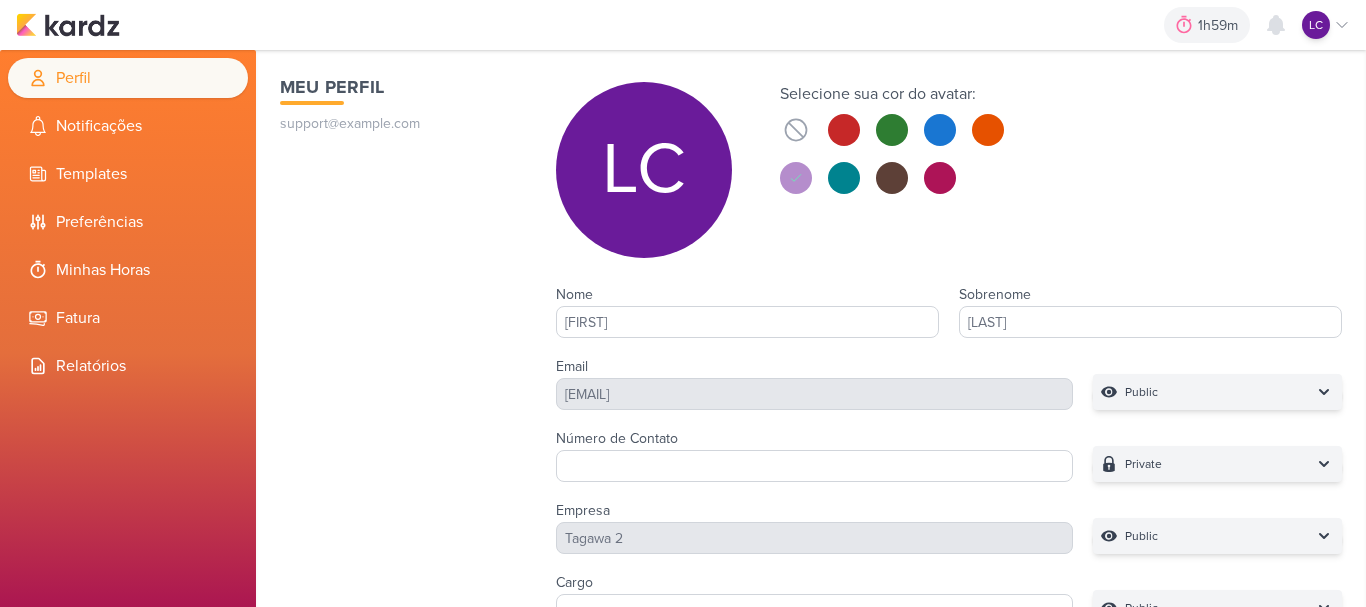 scroll, scrollTop: 0, scrollLeft: 0, axis: both 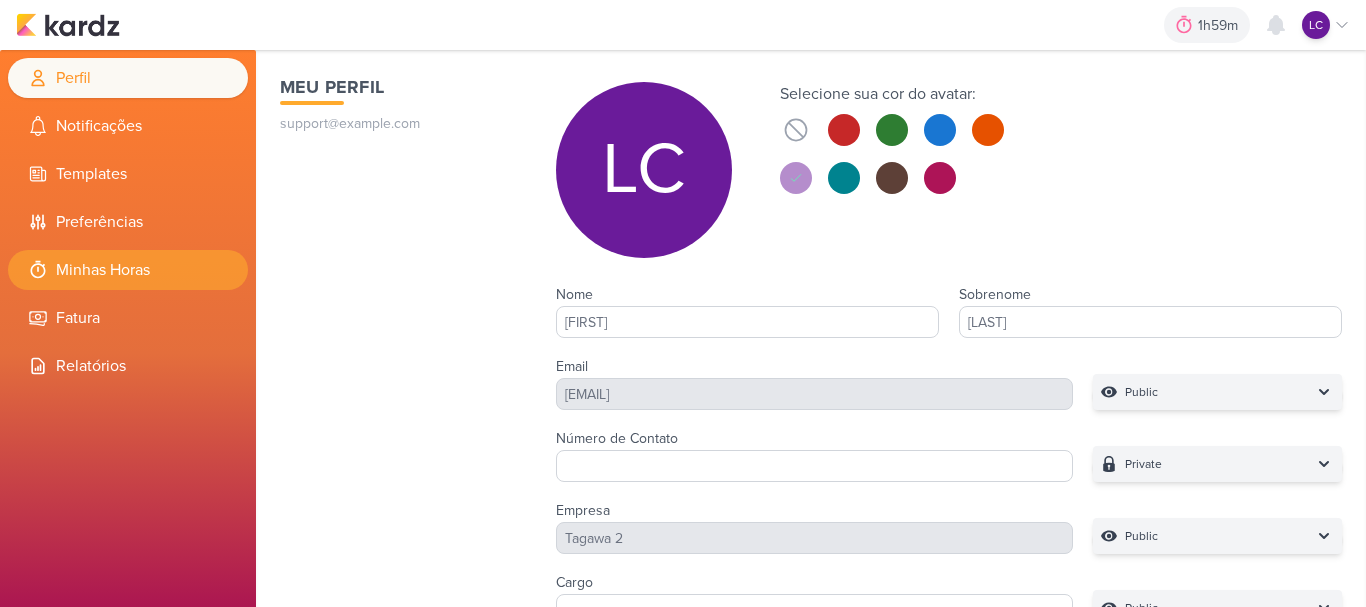 click on "Minhas Horas" at bounding box center (128, 270) 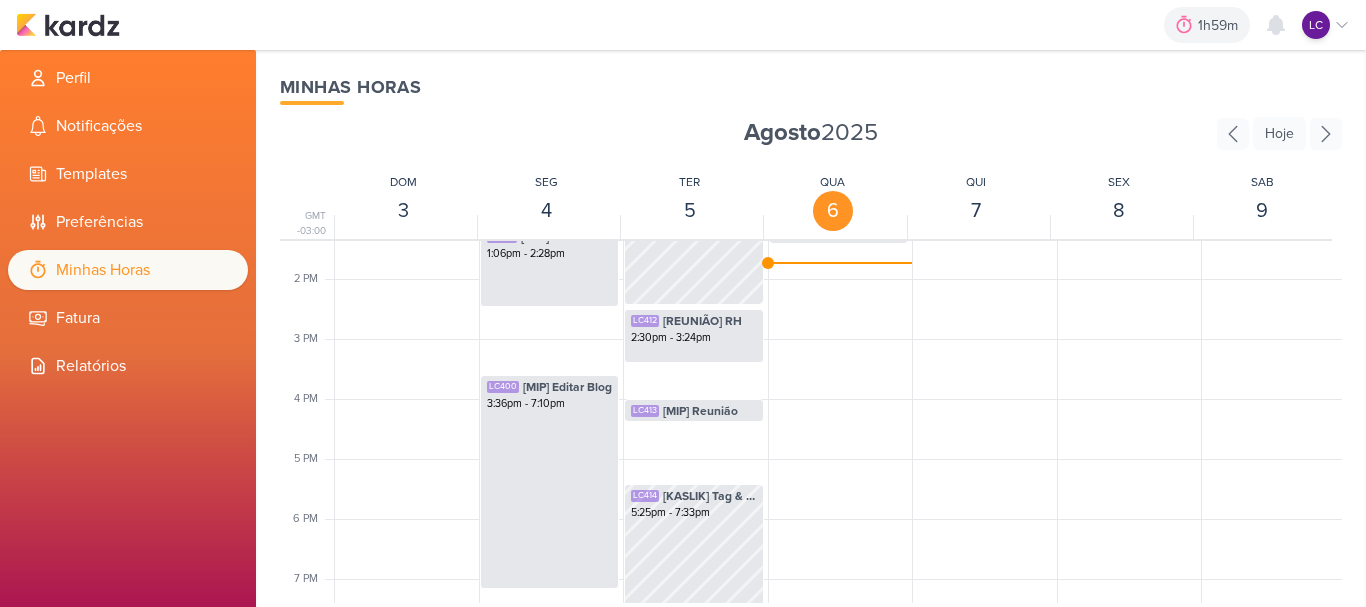 scroll, scrollTop: 752, scrollLeft: 0, axis: vertical 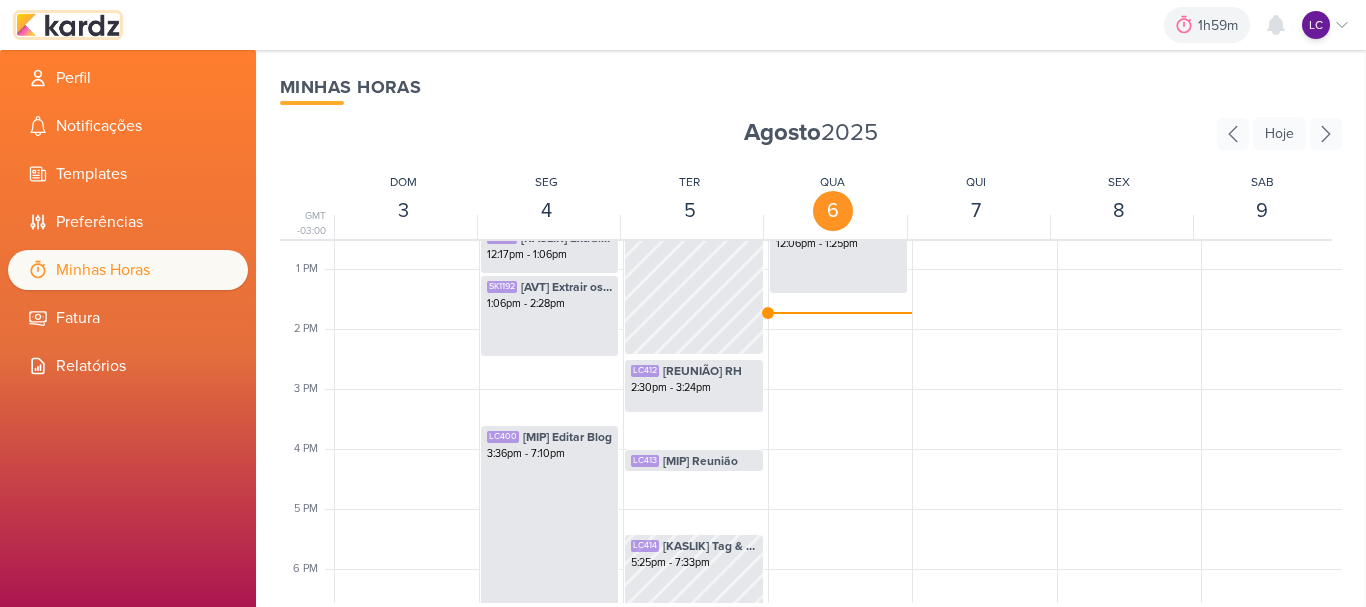 click at bounding box center (68, 25) 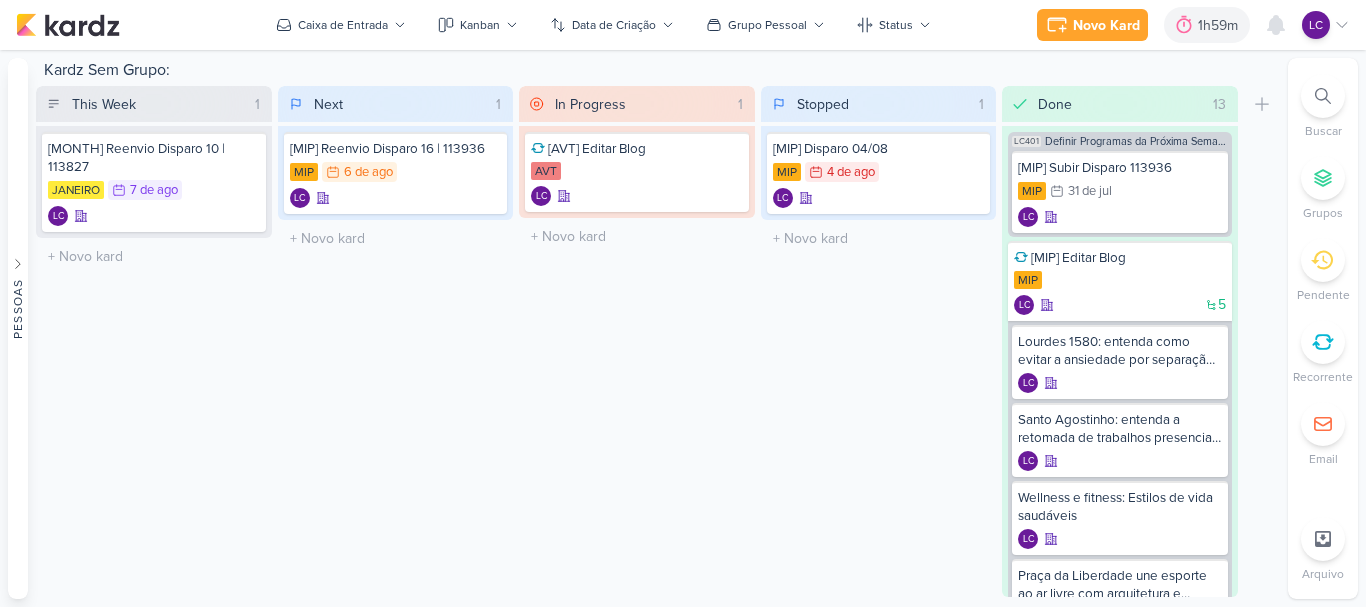 scroll, scrollTop: 0, scrollLeft: 0, axis: both 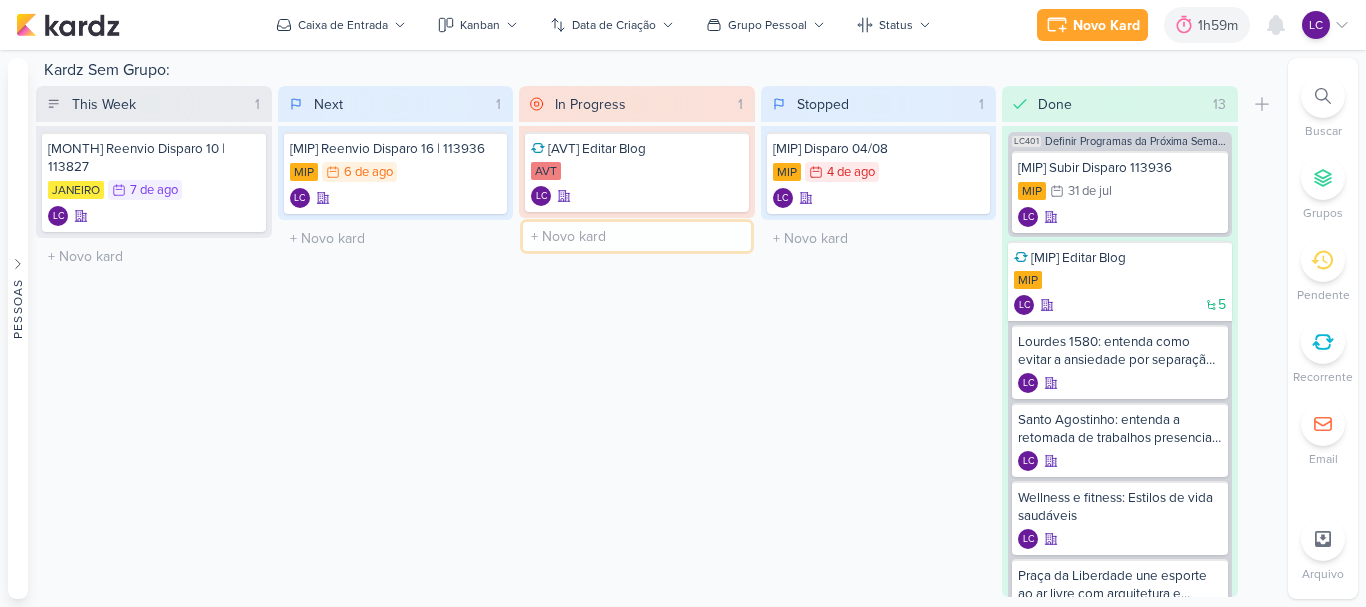 click at bounding box center (637, 236) 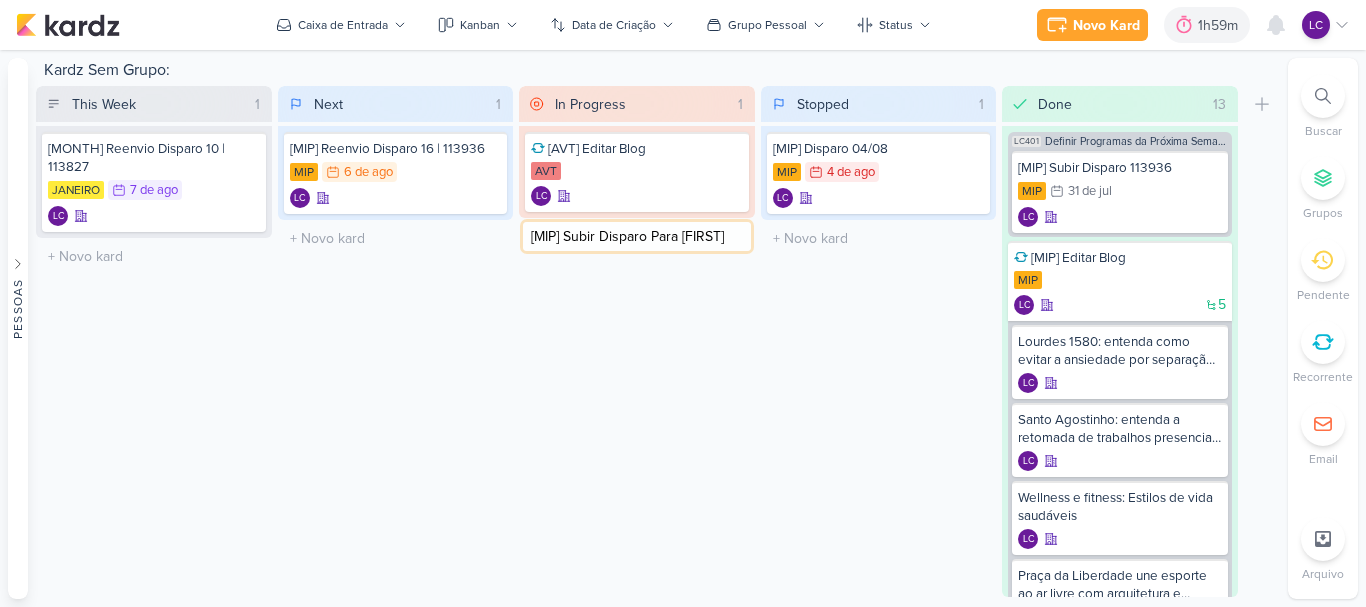 type on "[MIP] Subir Disparo Para [FIRST]" 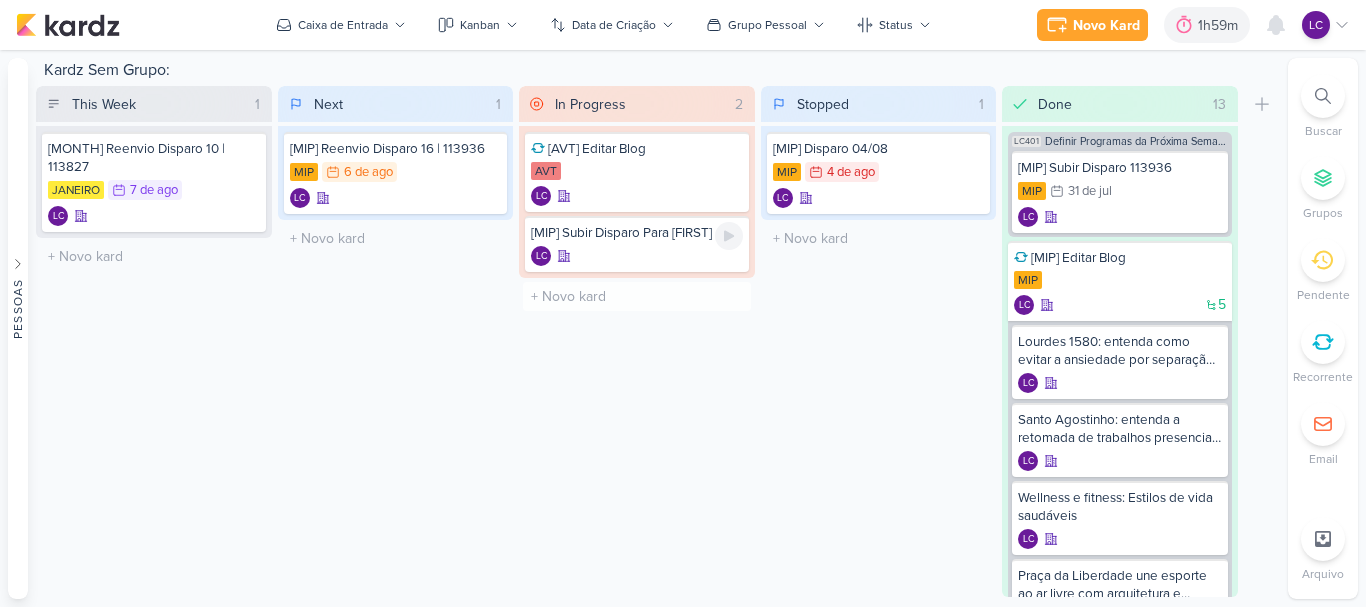 click on "[MIP] Subir Disparo Para [FIRST]
LC" at bounding box center (637, 244) 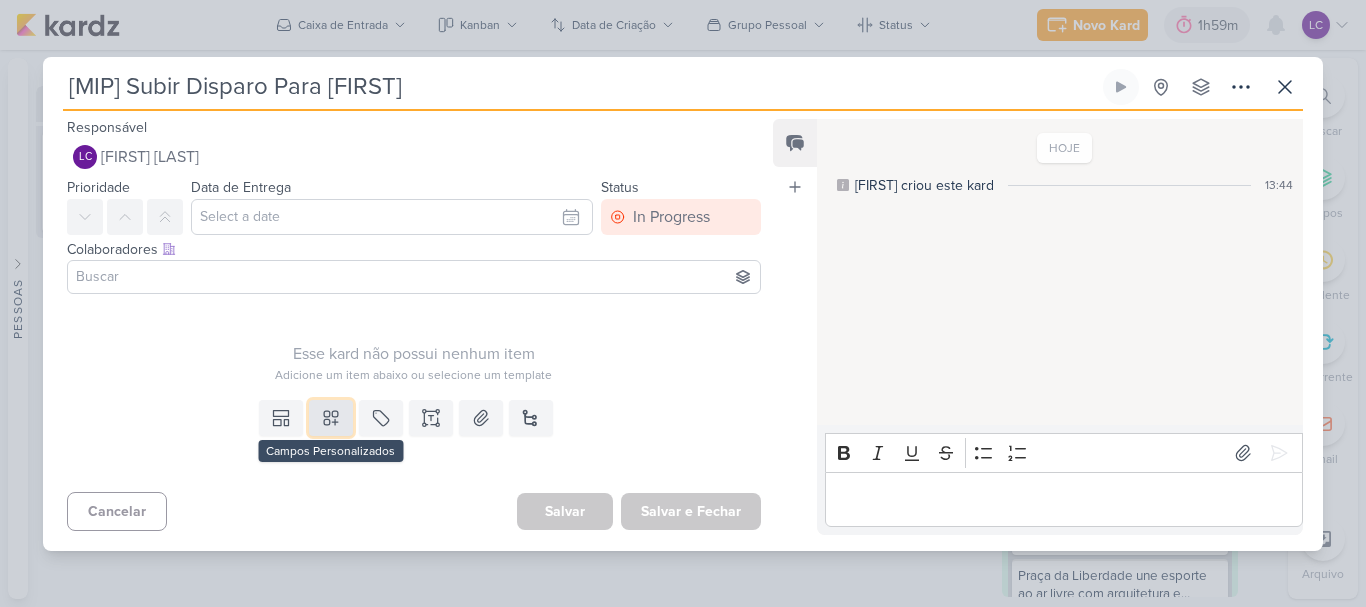 click 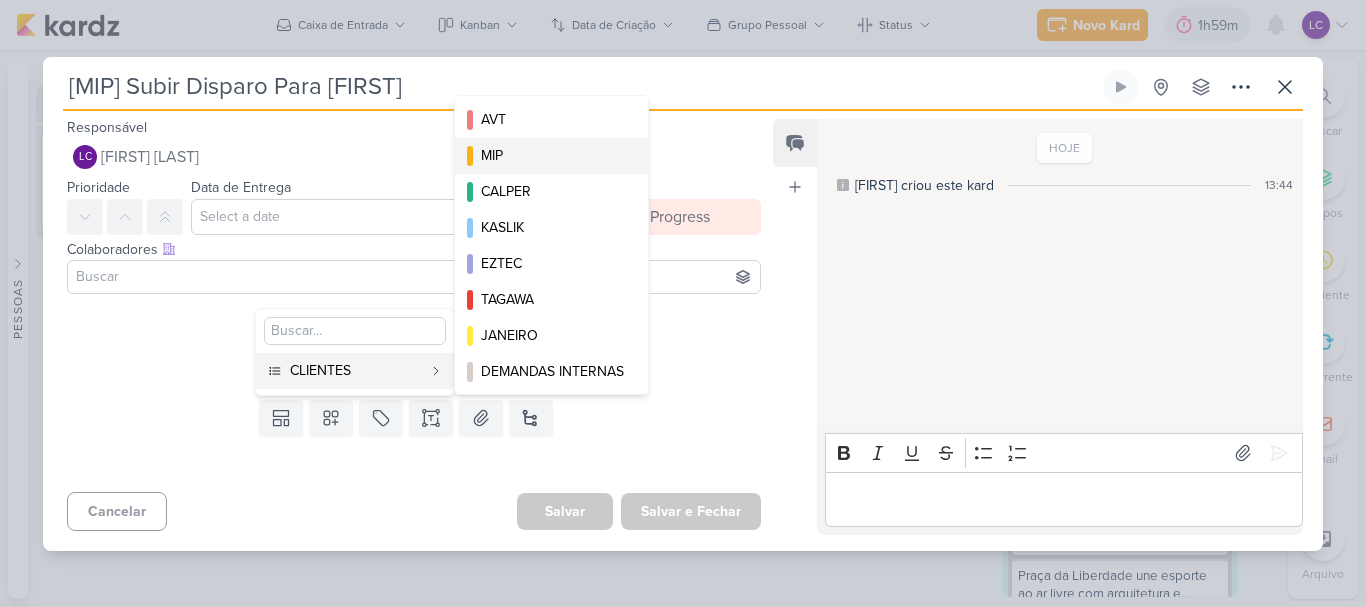 click on "MIP" at bounding box center [552, 155] 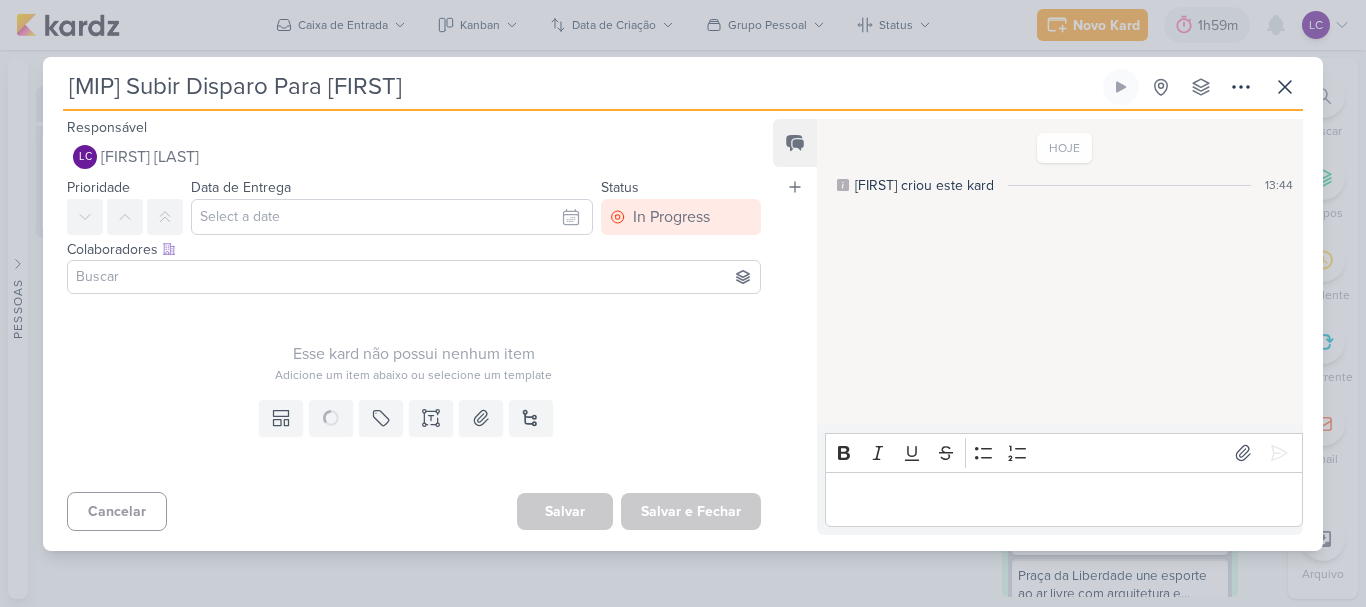 type 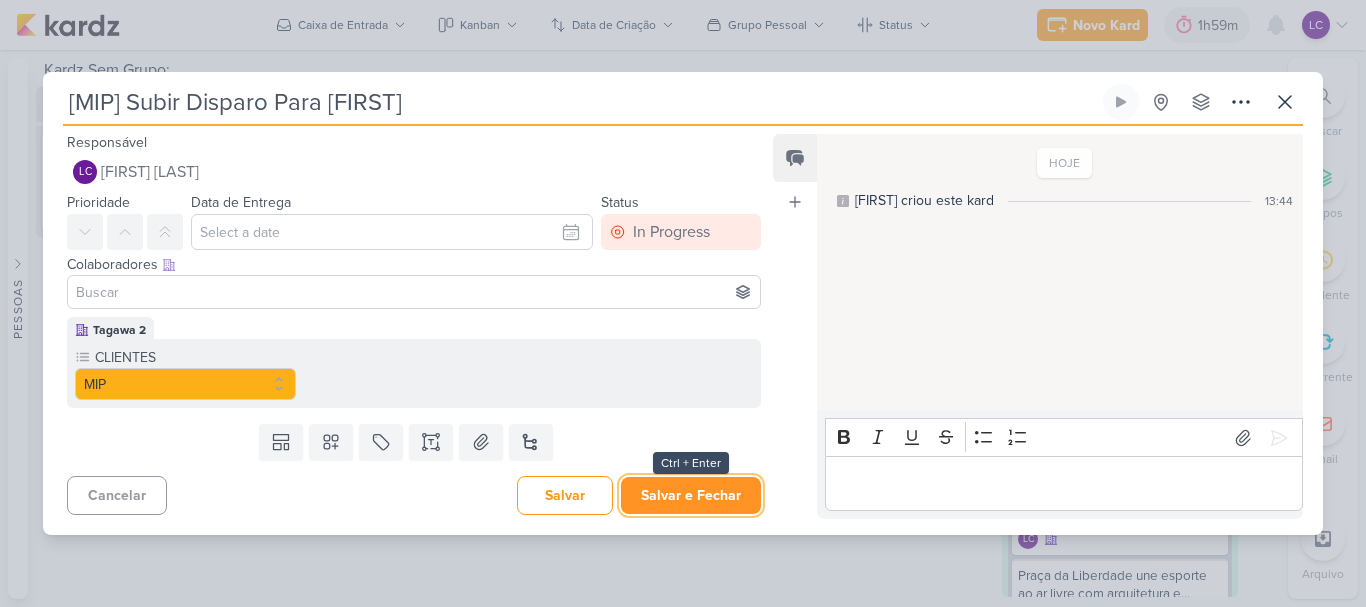 click on "Salvar e Fechar" at bounding box center (691, 495) 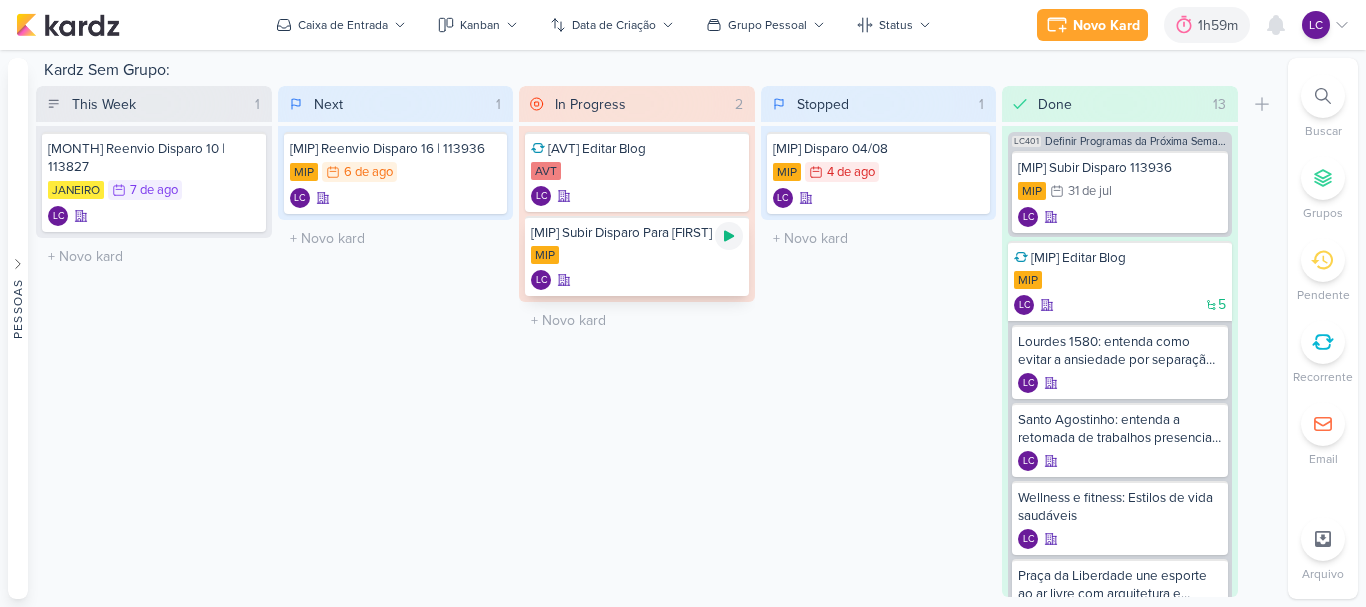 click 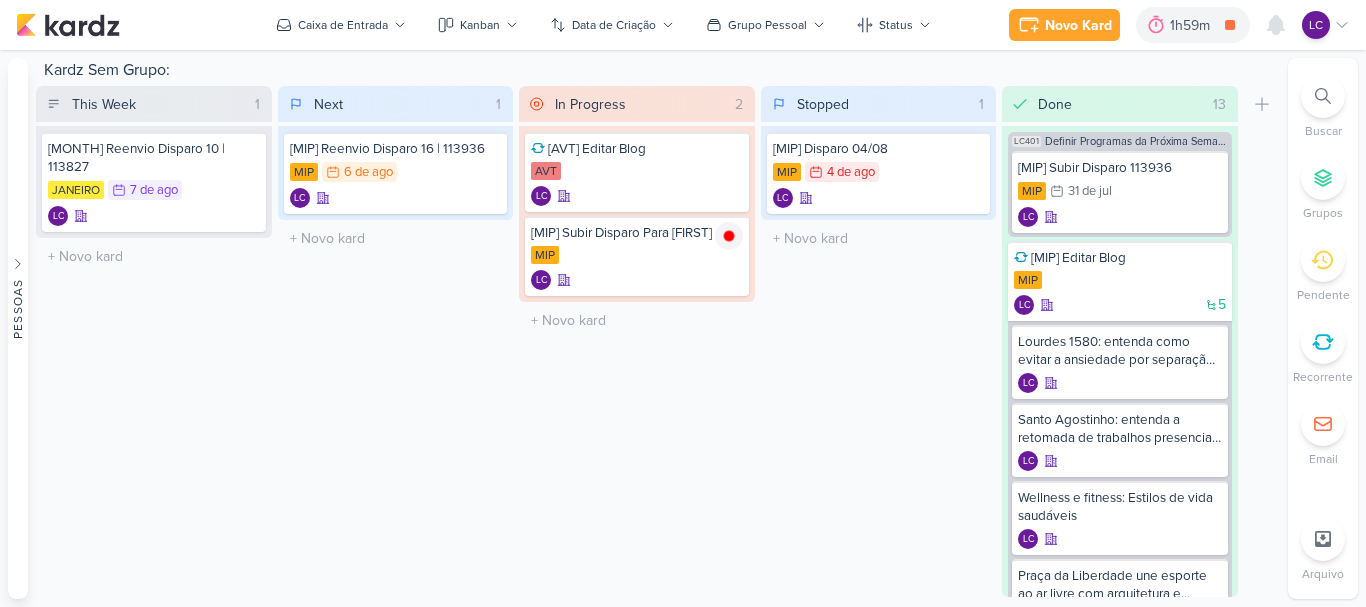 click on "Caixa de Entrada
visão
Caixa de Entrada
A caixa de entrada mostra todos os kardz que você é o responsável
Enviados
A visão de enviados contém os kardz que você criou e designou à outra pessoa
Colaboração" at bounding box center (603, 25) 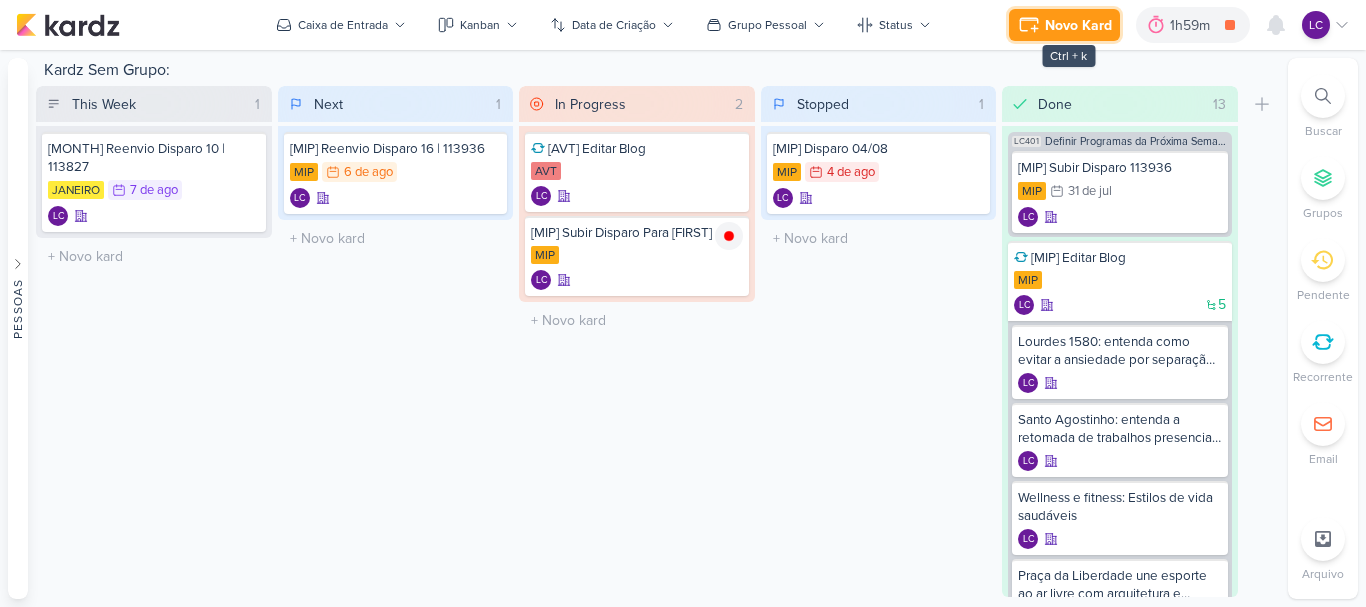 click on "Novo Kard" at bounding box center (1064, 25) 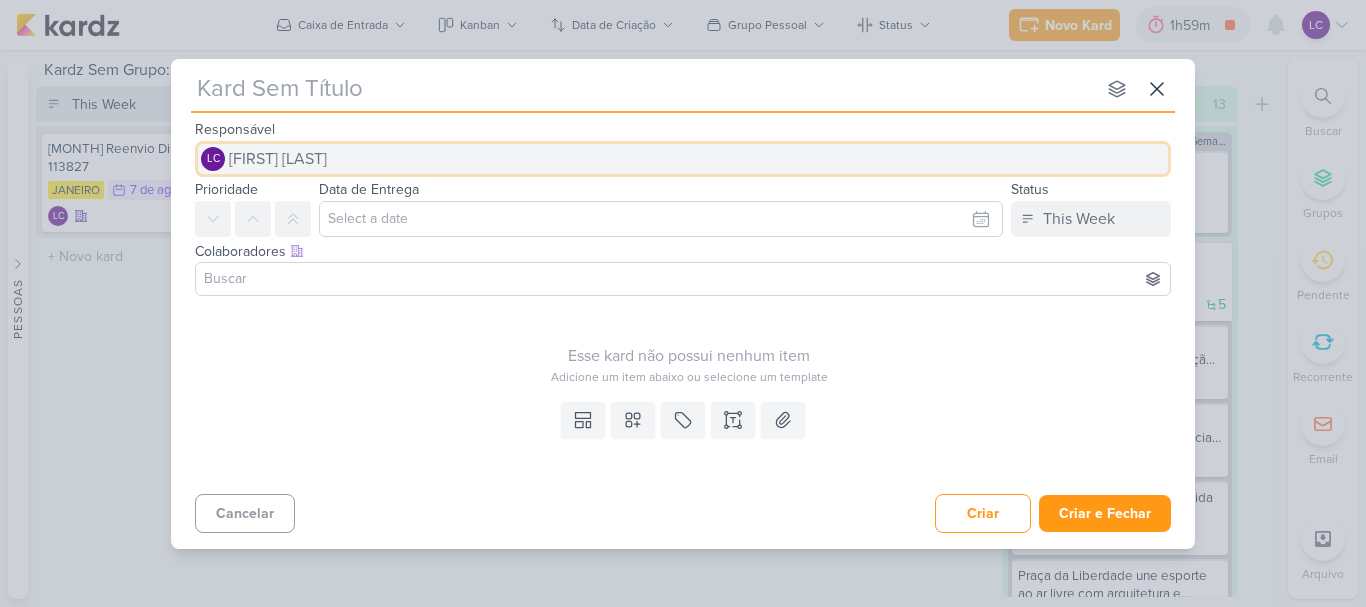 click on "LC
Laís Costa" at bounding box center (683, 159) 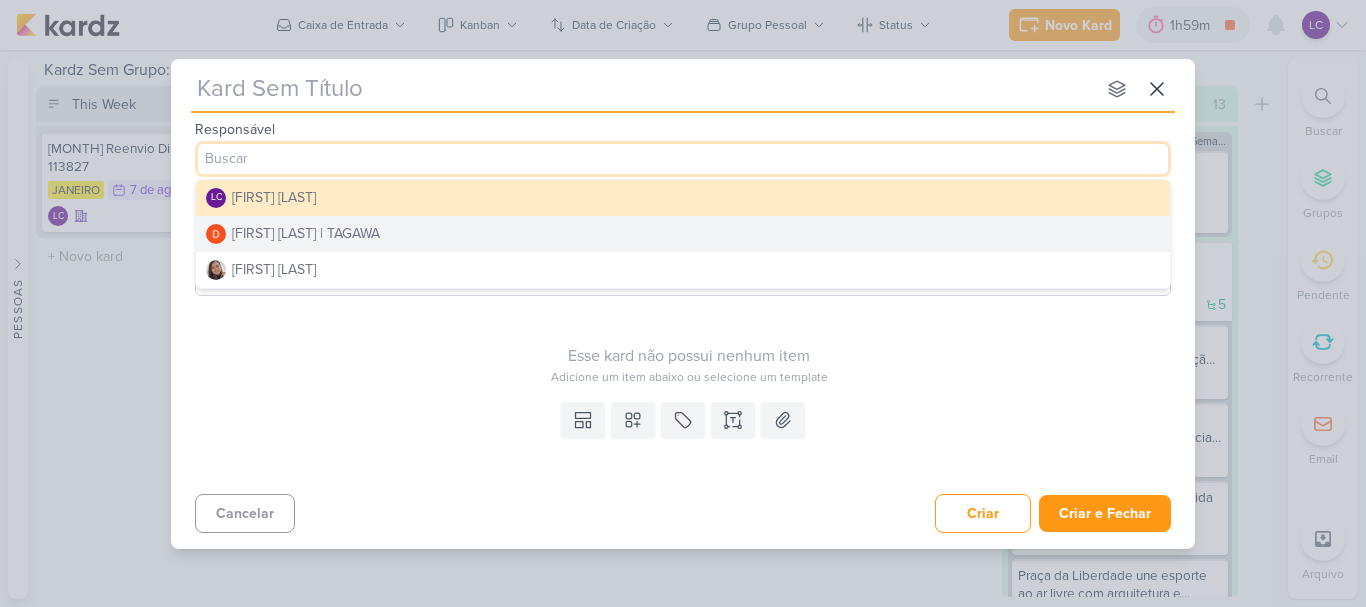 click on "Diego  Lima | TAGAWA" at bounding box center [306, 233] 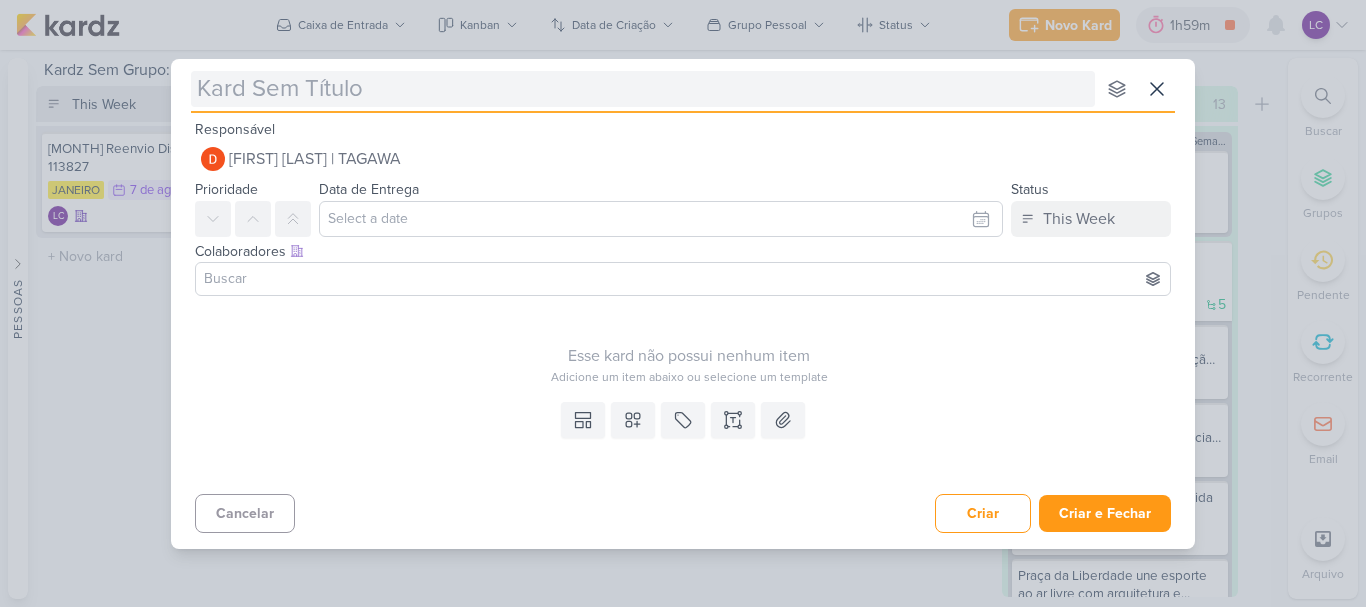 type 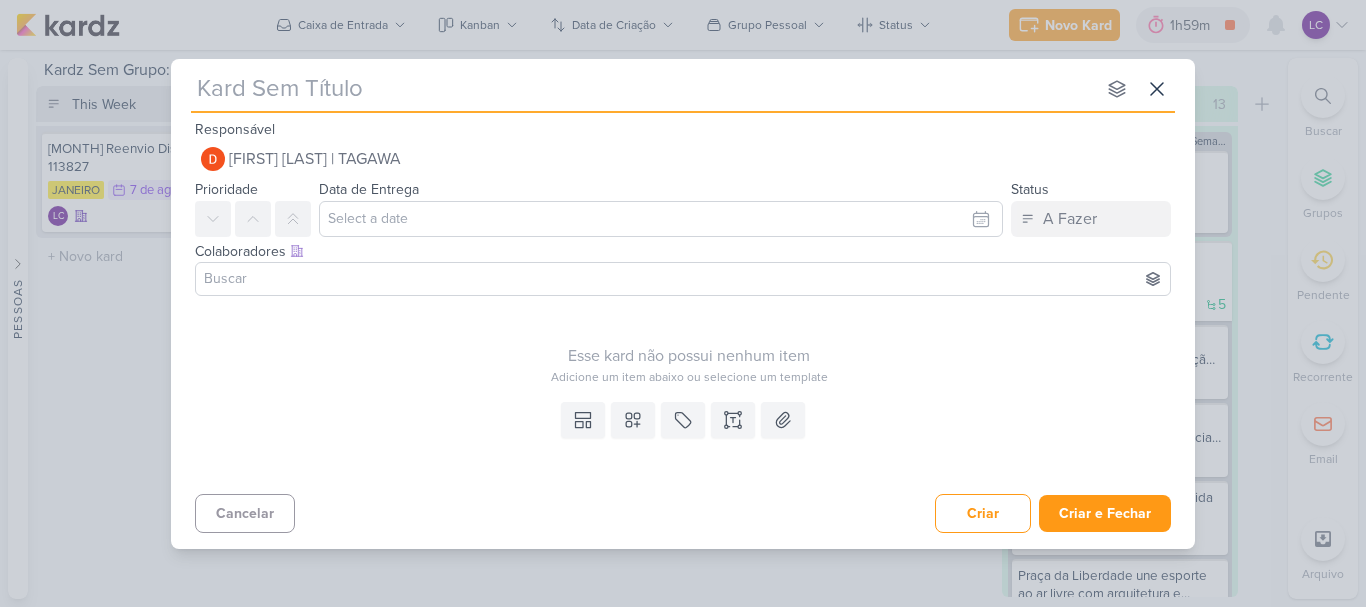 click at bounding box center (643, 89) 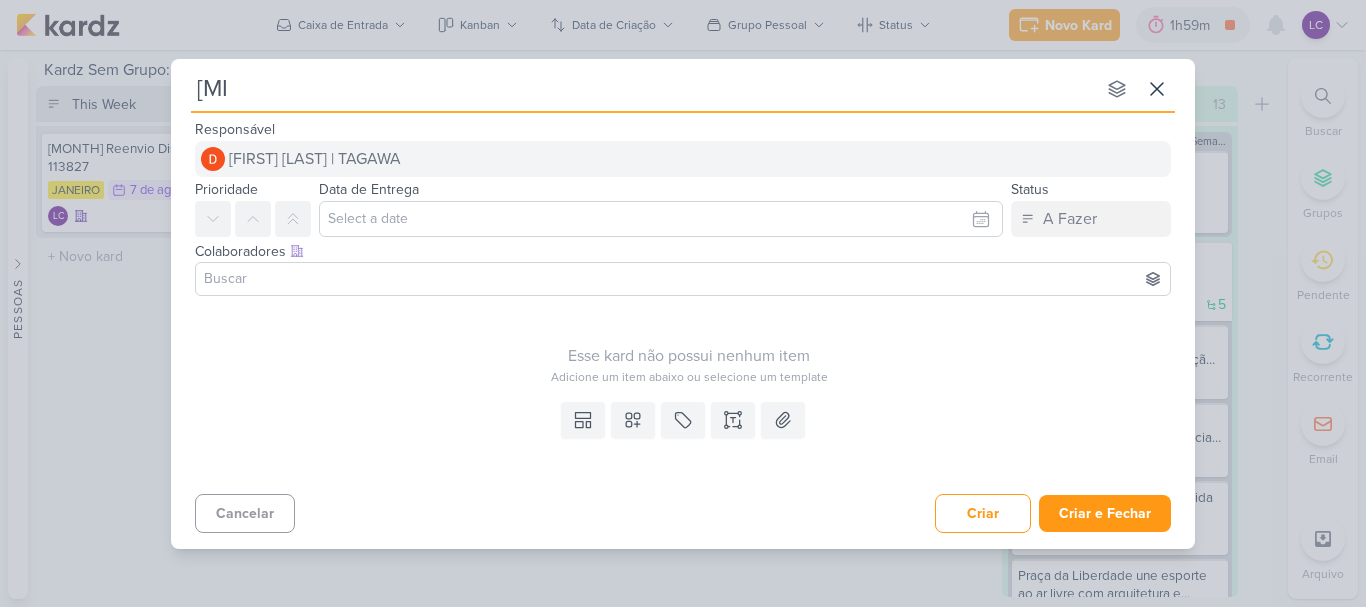 type on "[MIP" 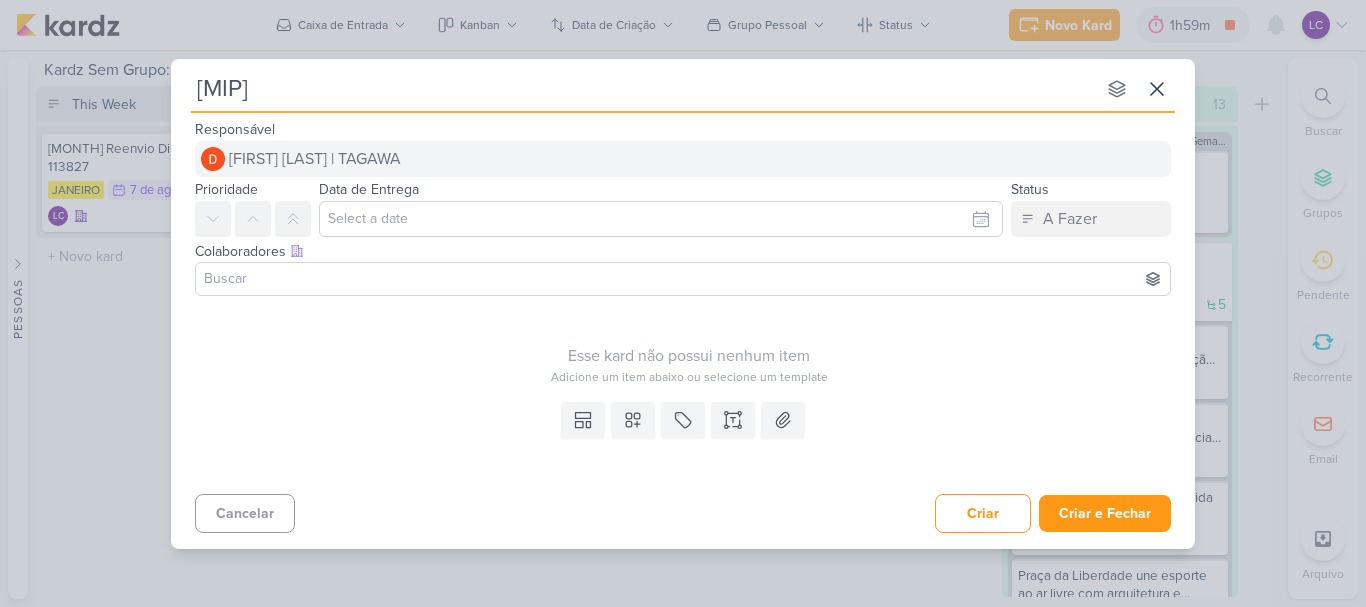 type 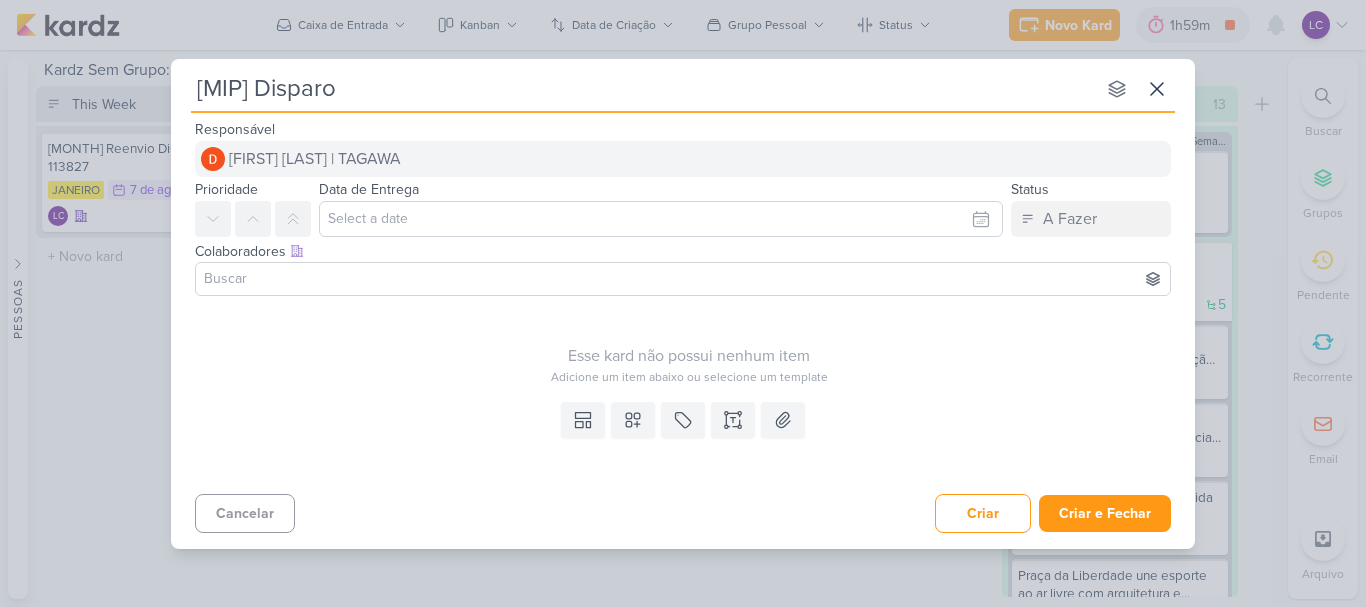 type on "[MIP] Disparo" 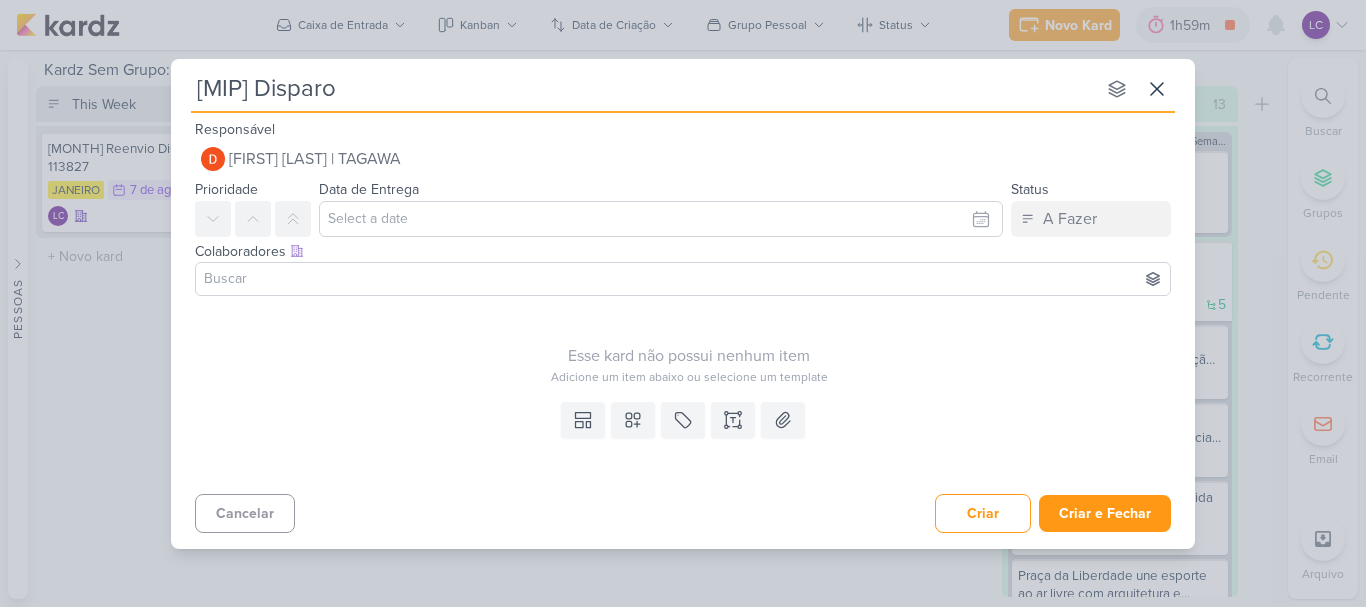 type 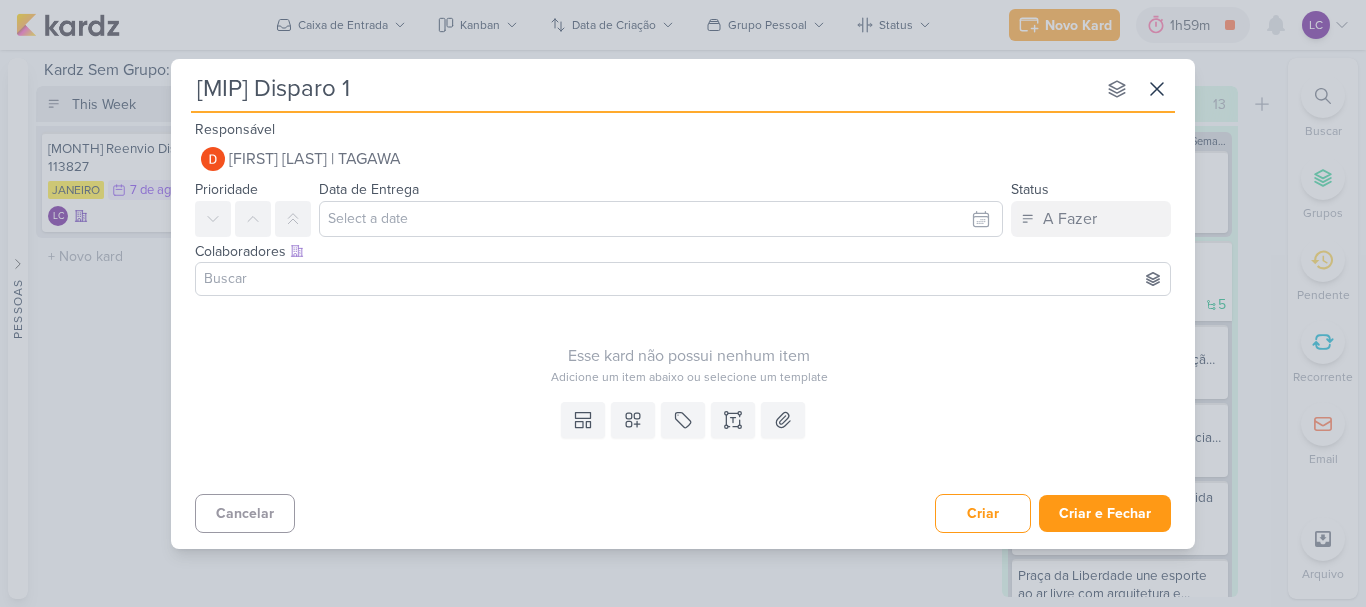 type on "[MIP] Disparo 13" 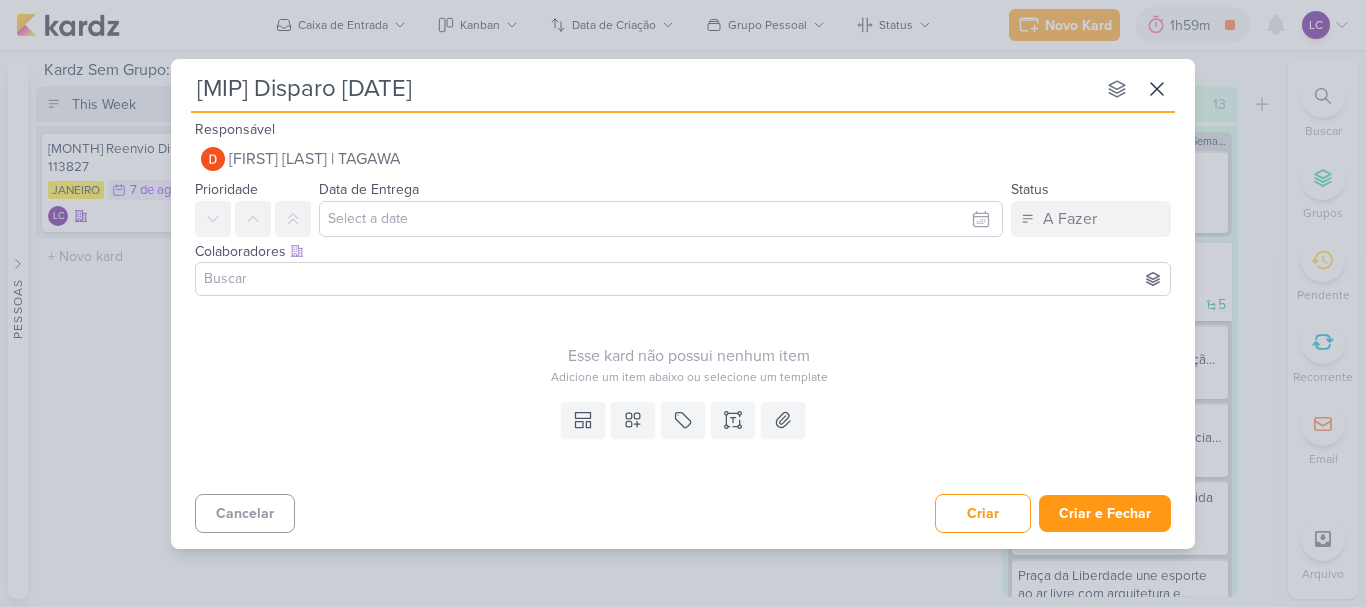 type 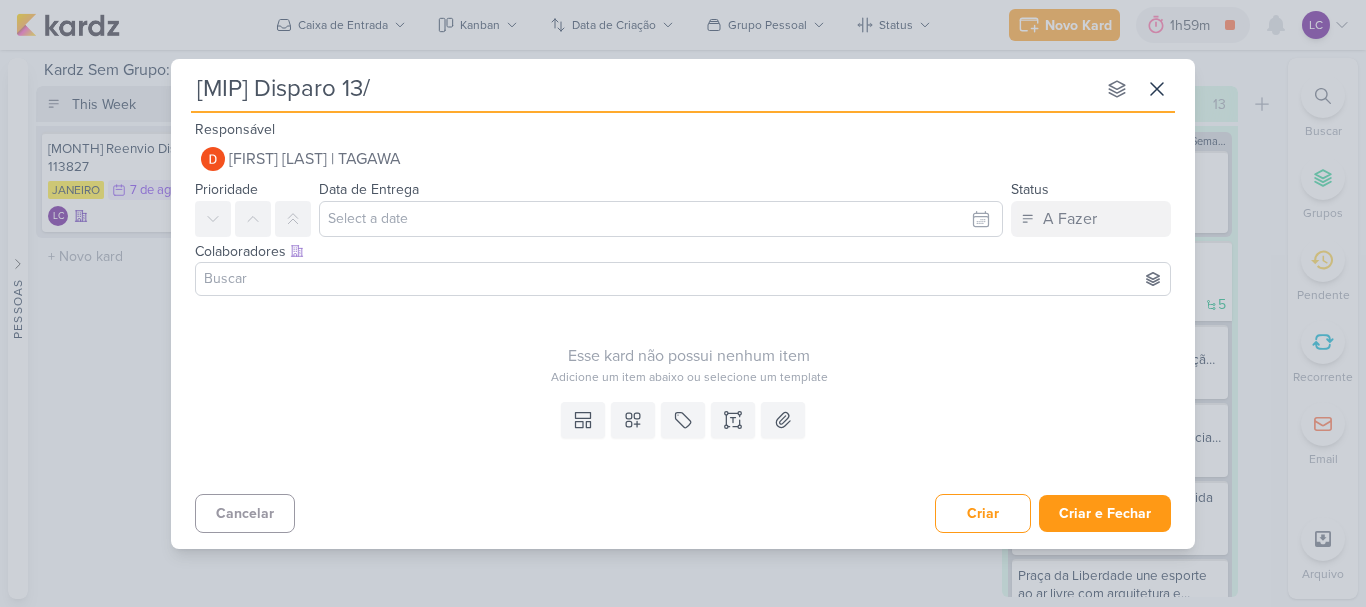 type on "[MIP] Disparo 13/0" 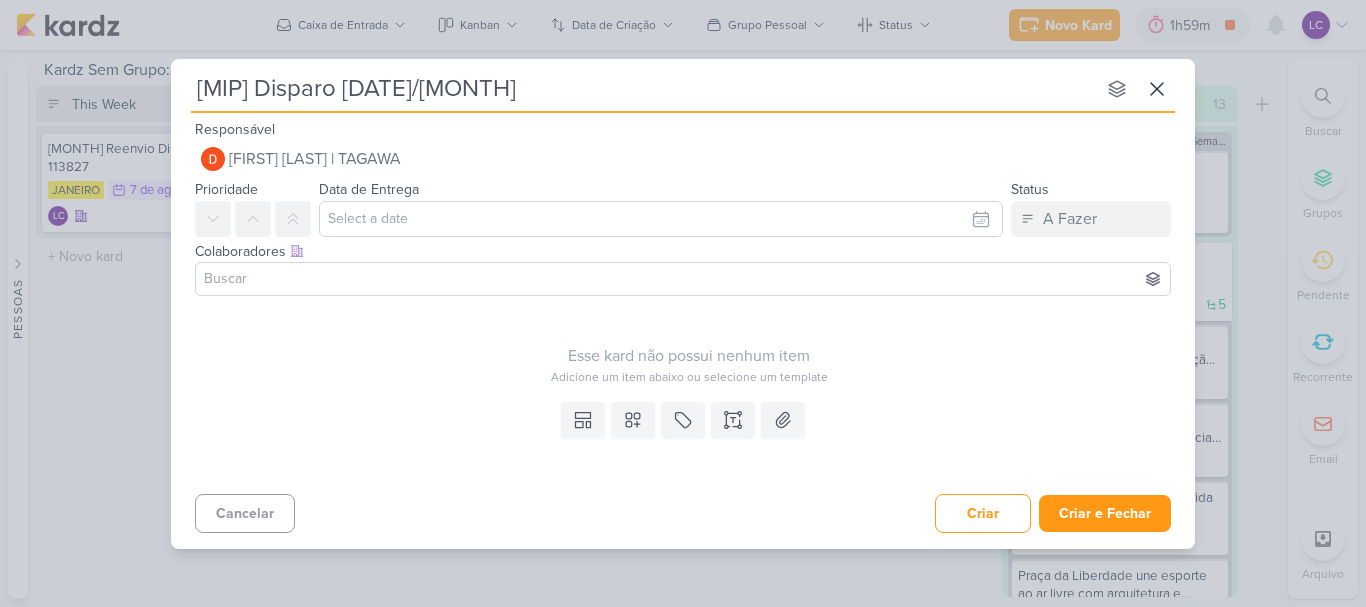 type 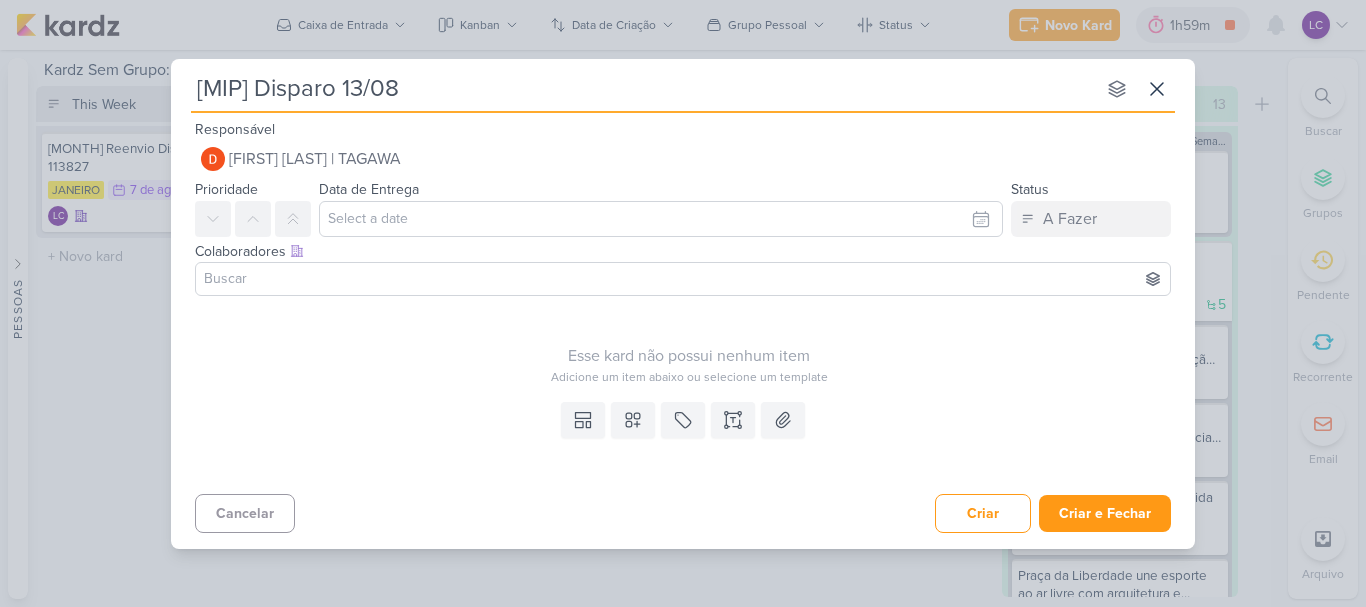 type 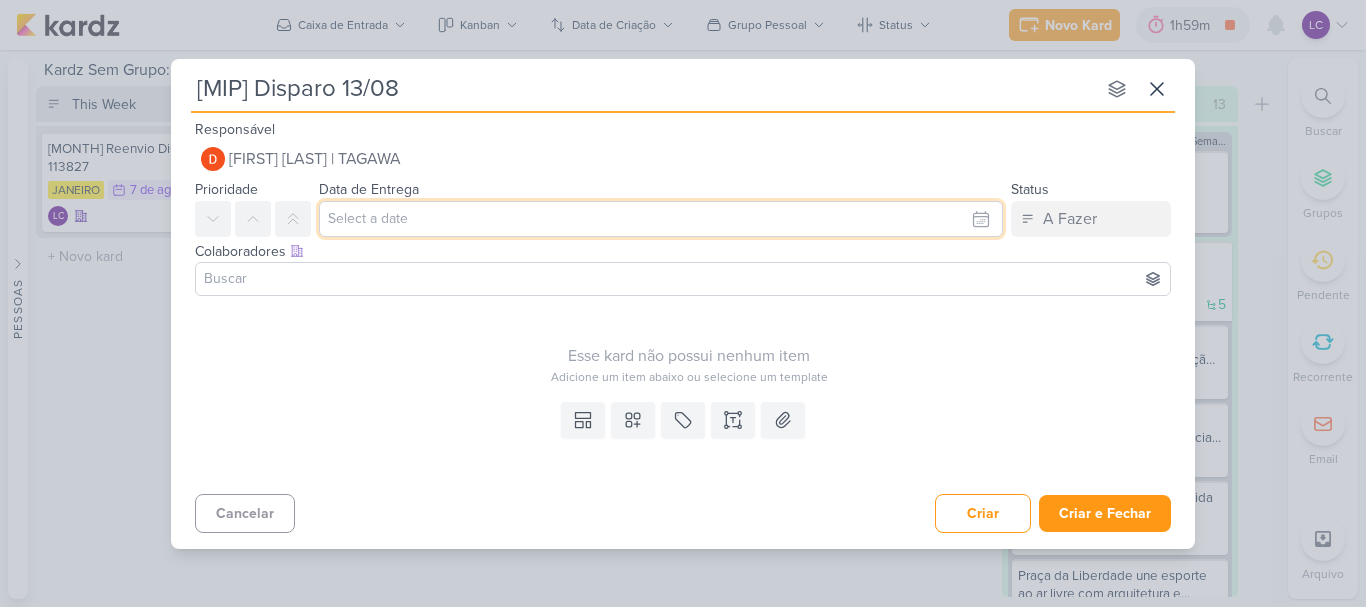 click at bounding box center [661, 219] 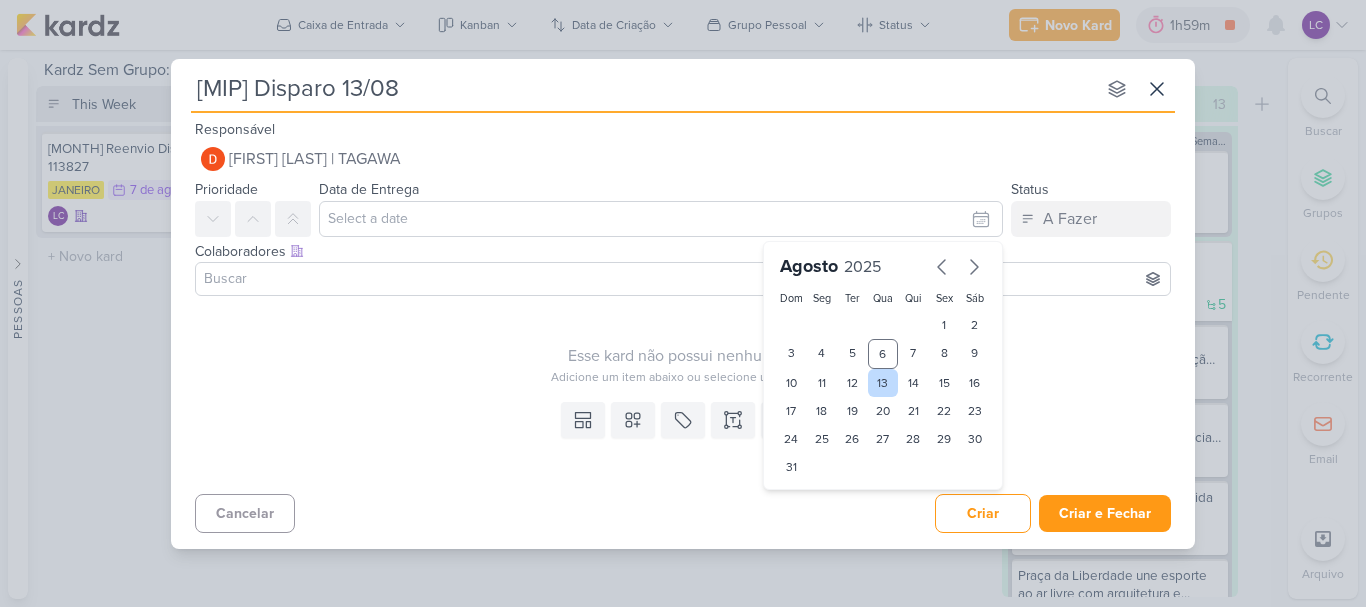 click on "13" at bounding box center (883, 383) 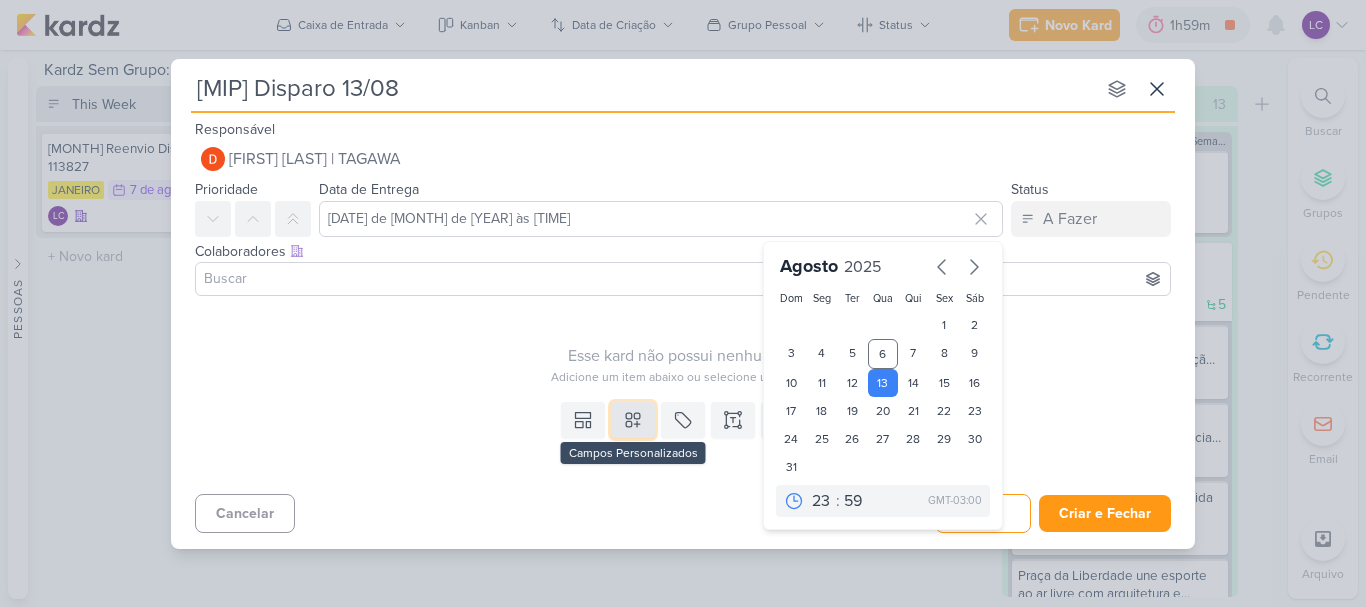 click 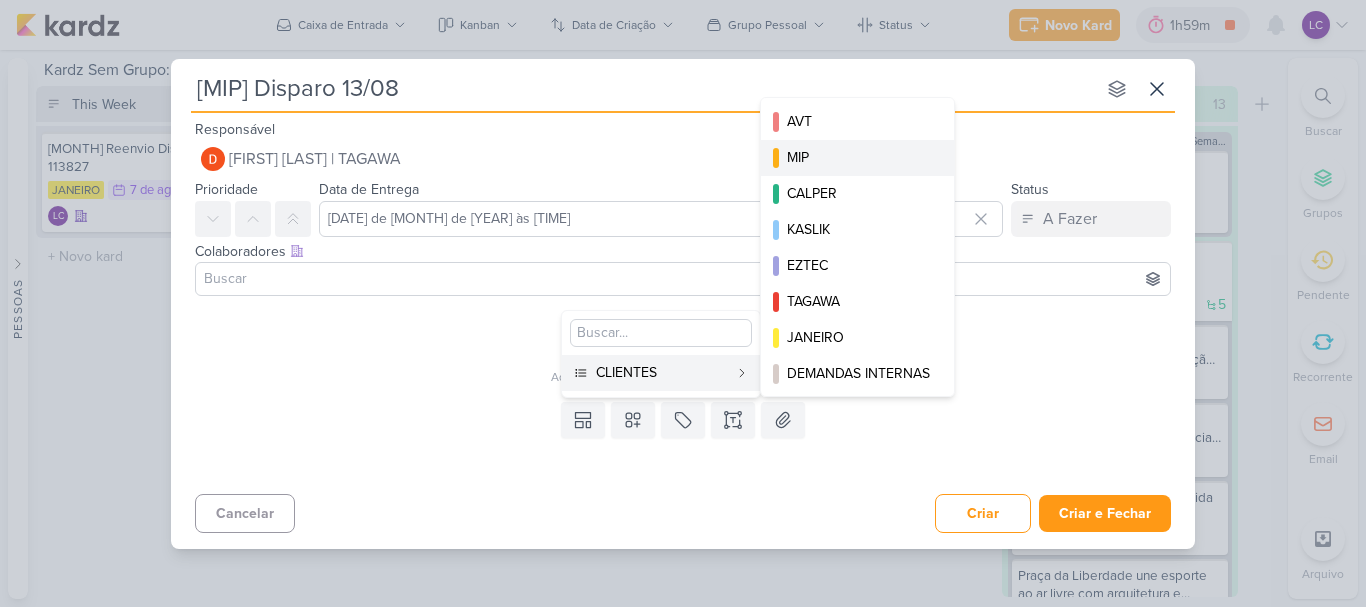 click on "MIP" at bounding box center [858, 157] 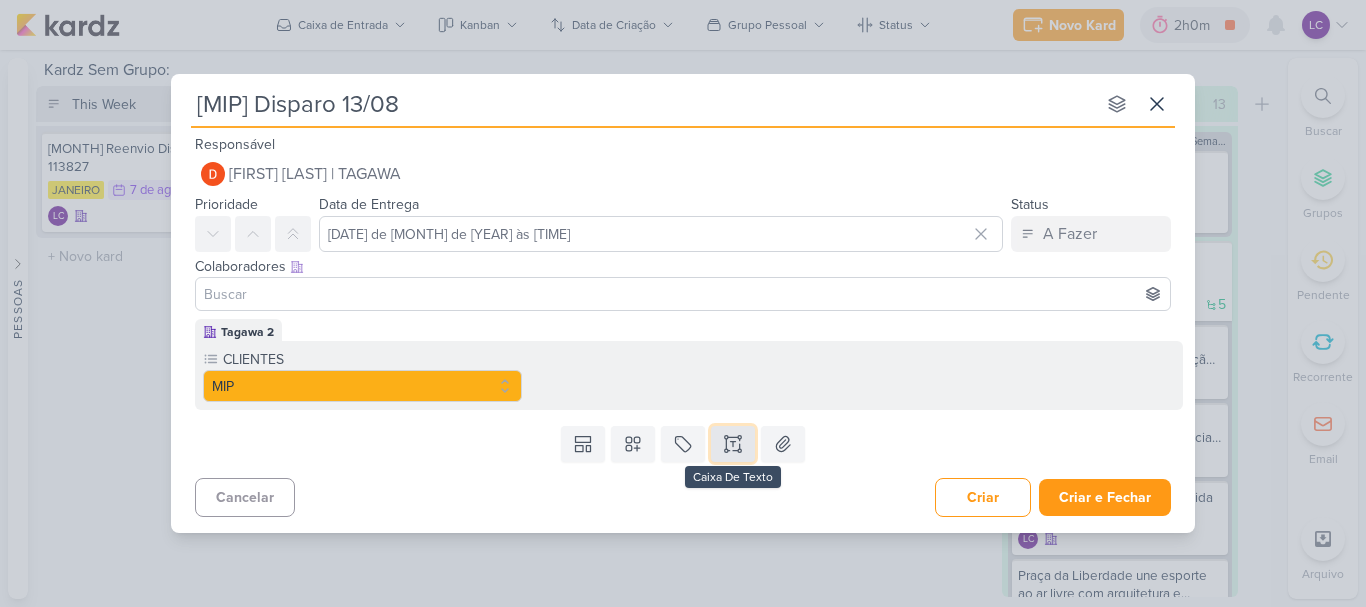 click 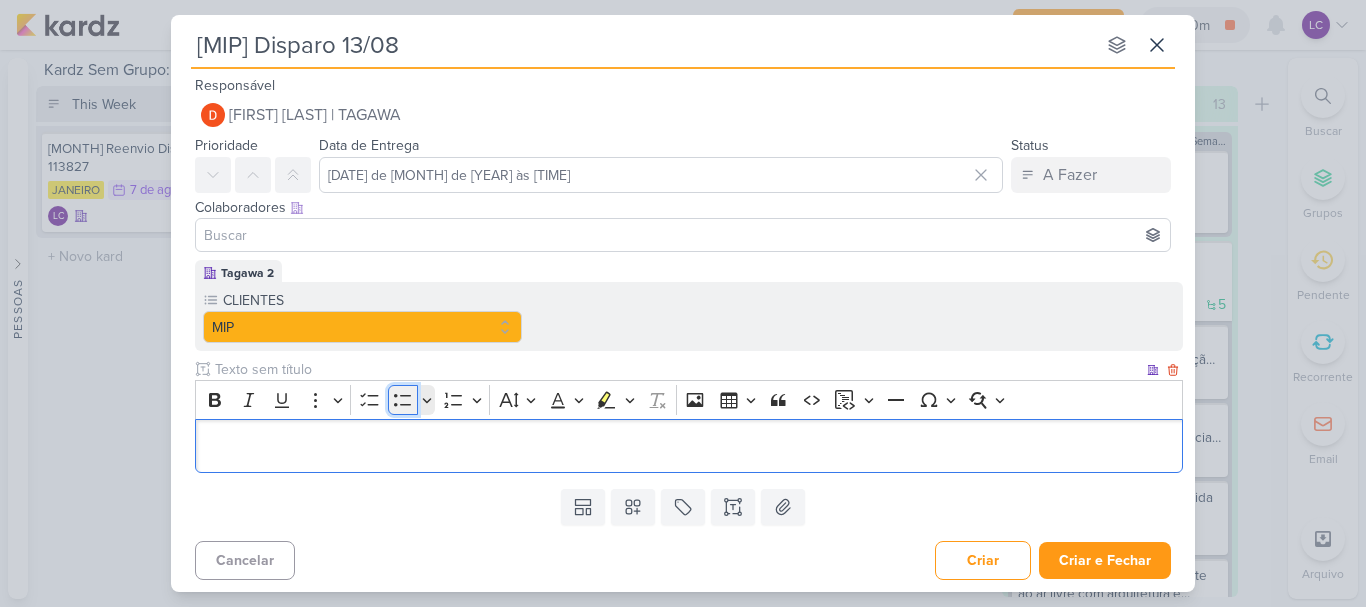 click 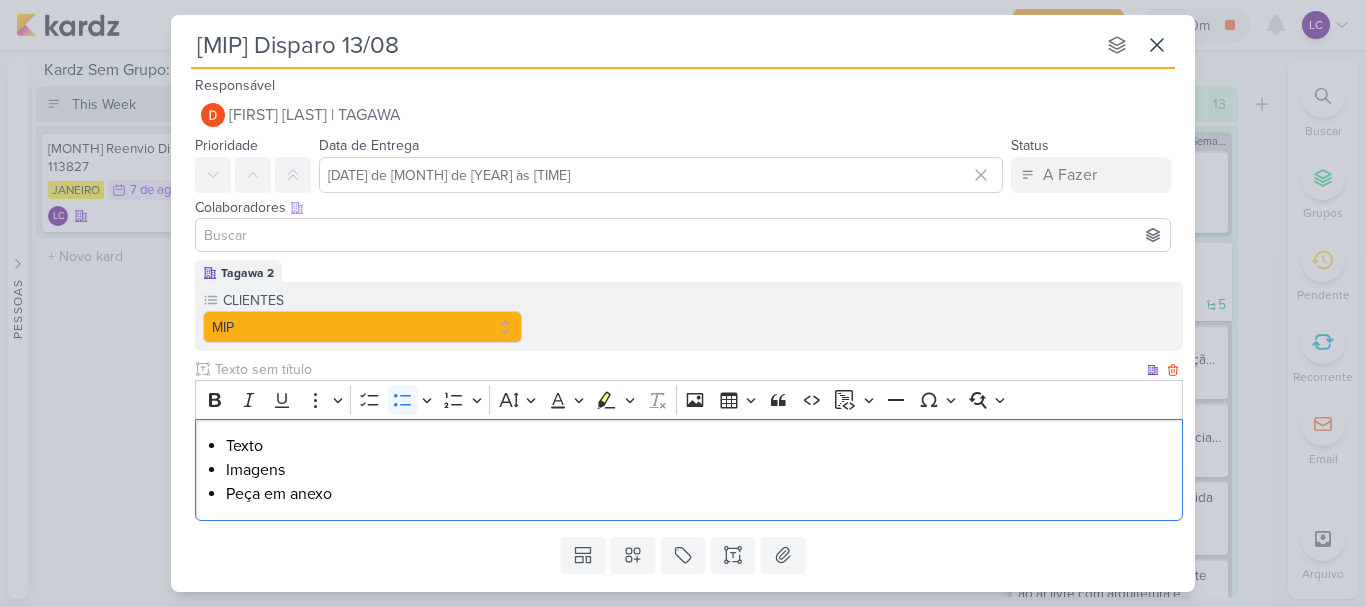 click on "Texto" at bounding box center (699, 446) 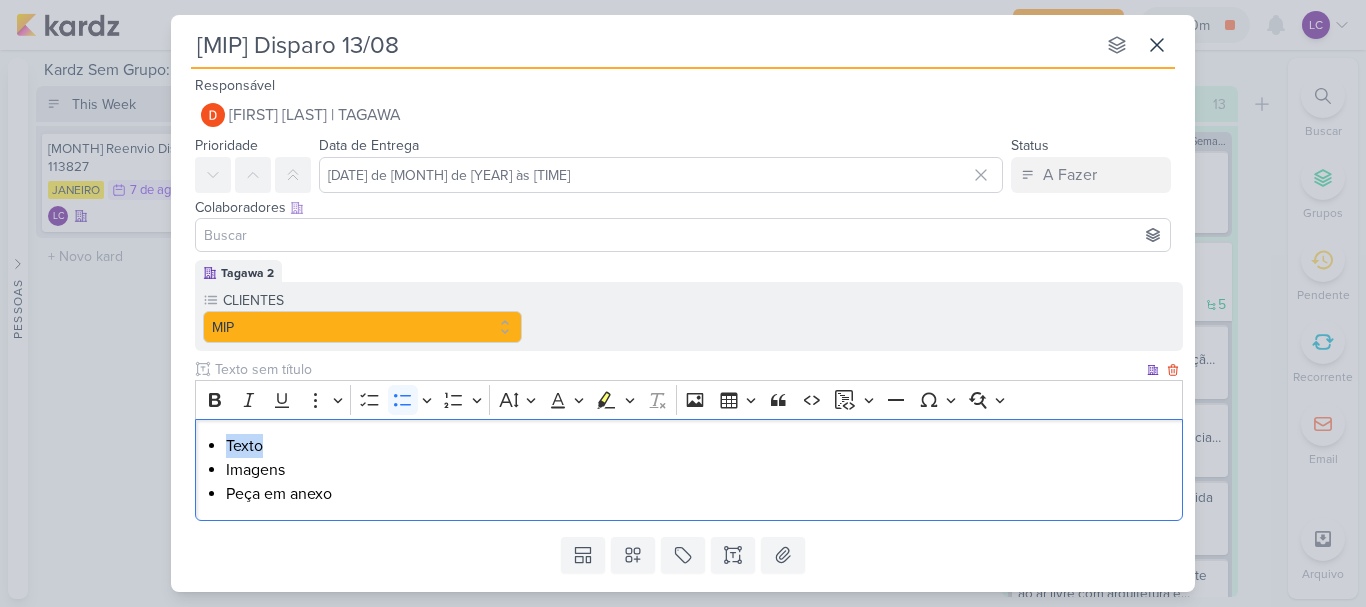 click on "Texto" at bounding box center [699, 446] 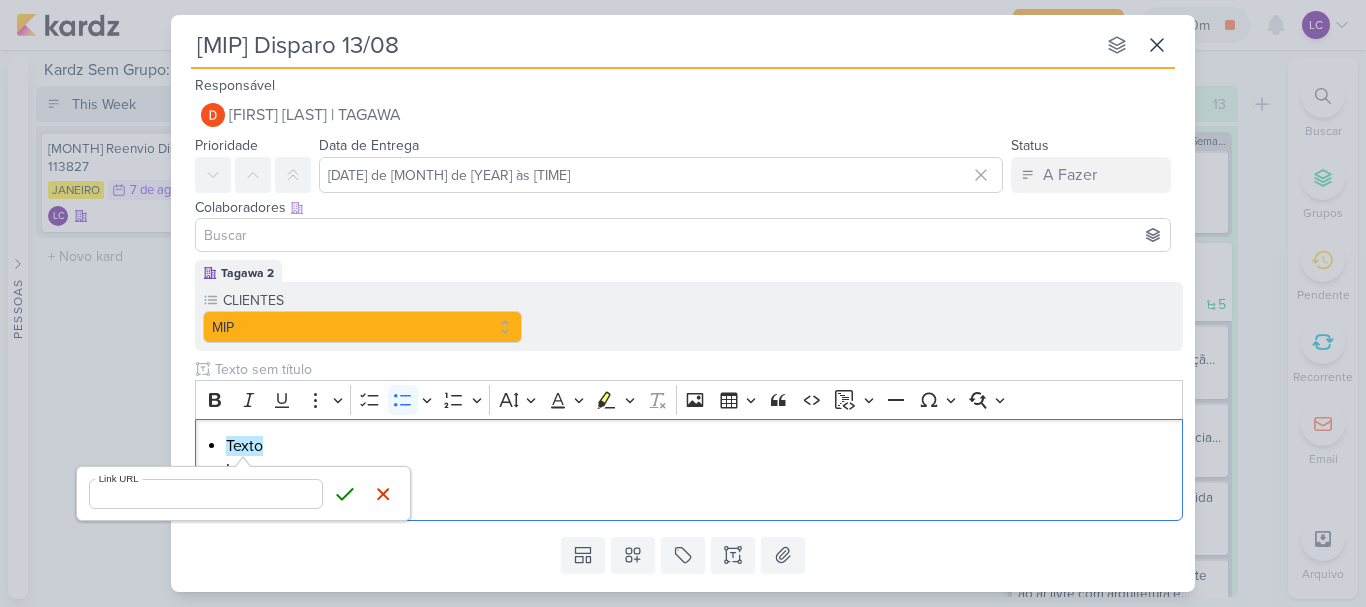 type on "https://docs.google.com/document/d/1bfZzwghBUhD0WjfnYJTKmwvUrcpceJvAxS61he8SusM/edit?usp=drive_link" 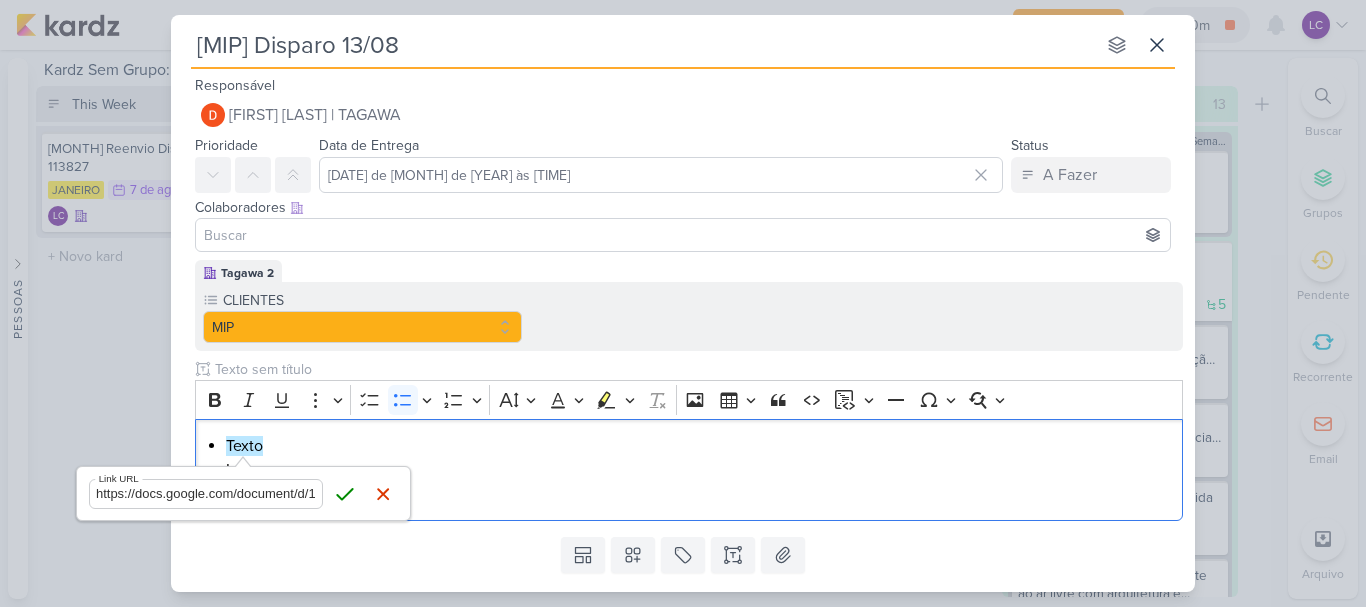 scroll, scrollTop: 0, scrollLeft: 438, axis: horizontal 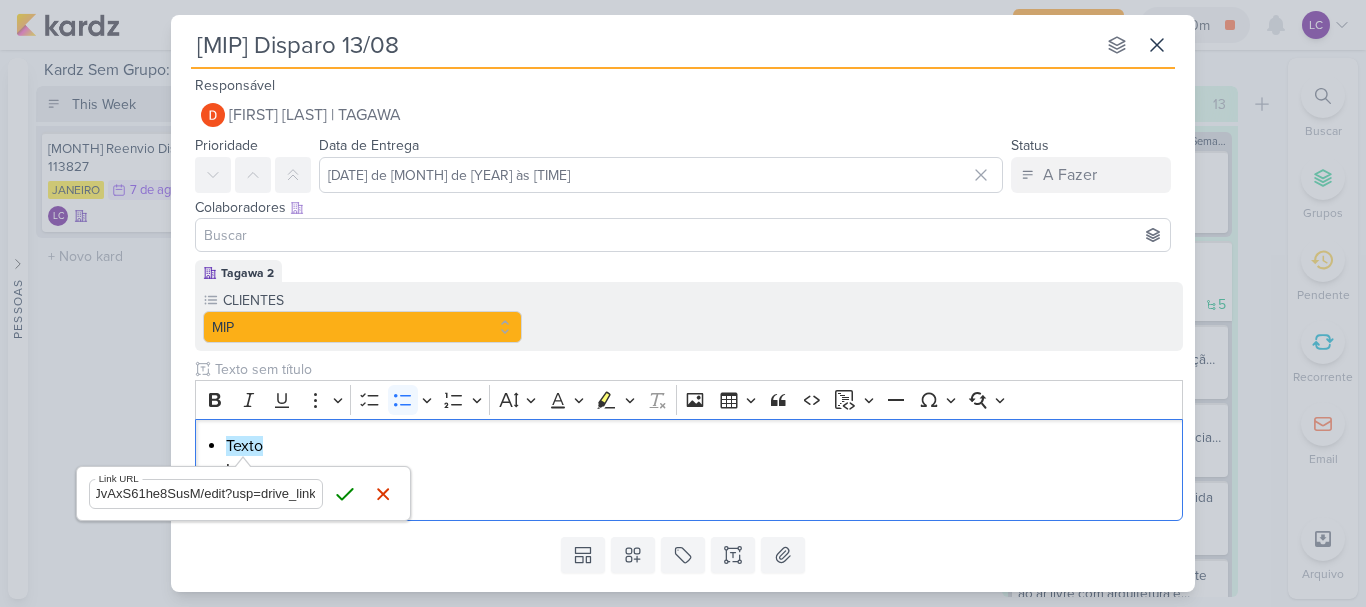 click on "Save" at bounding box center (345, 494) 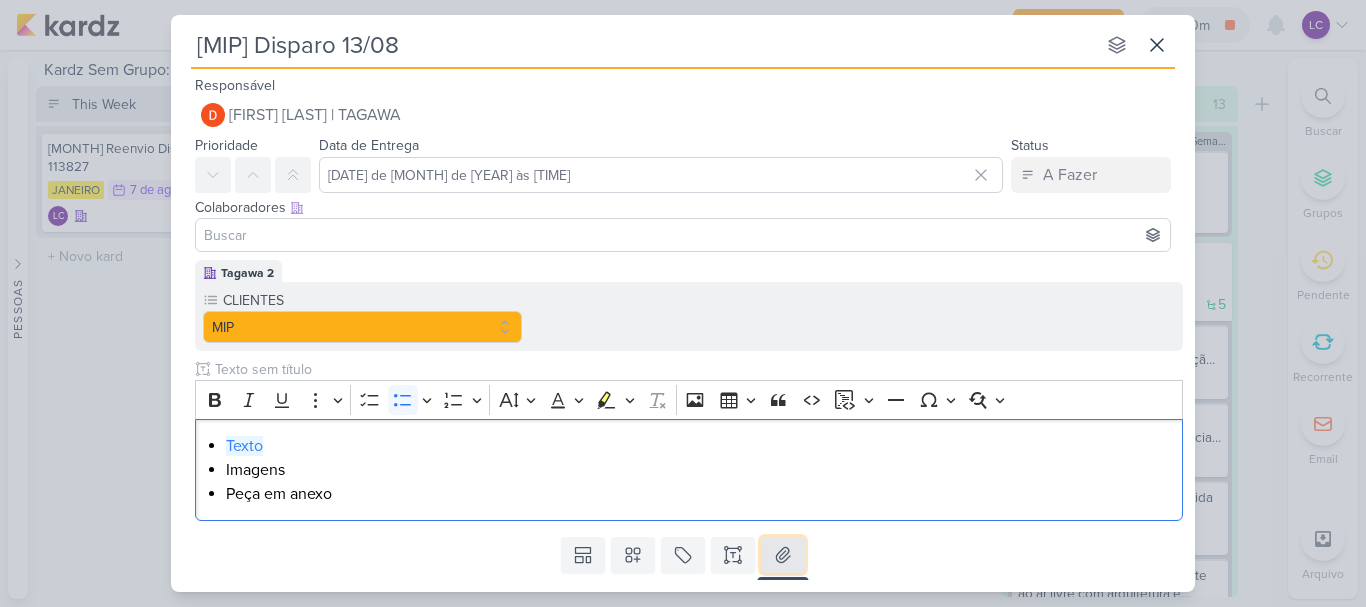 click 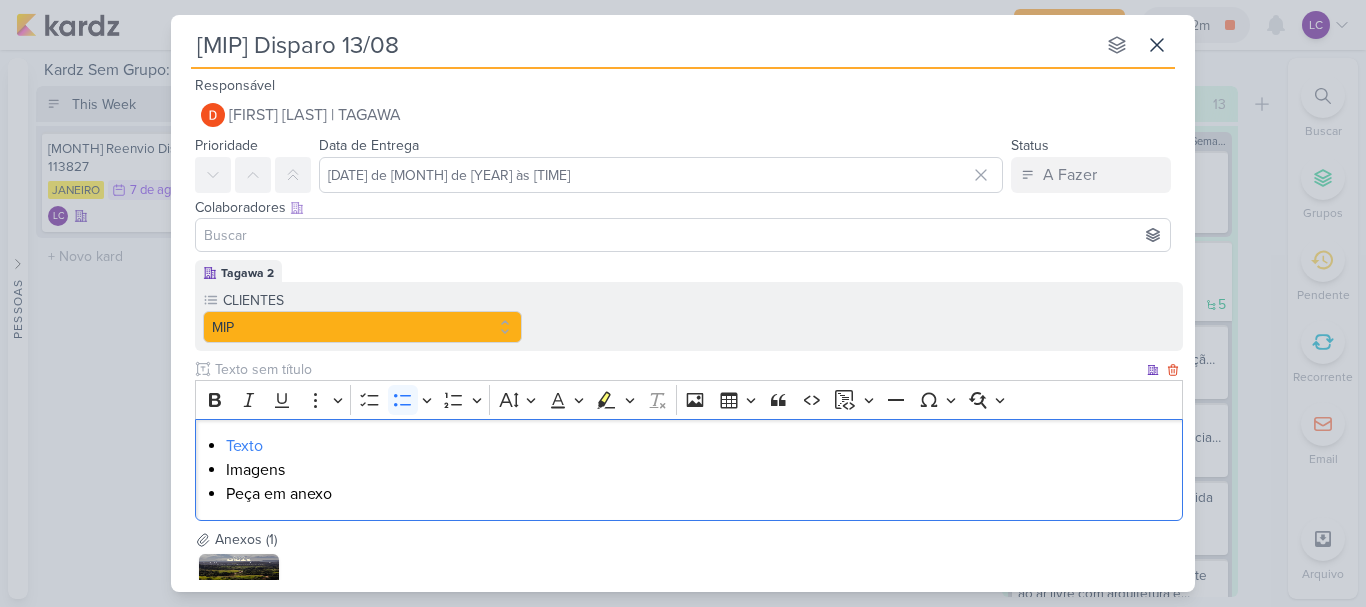 click on "Imagens" at bounding box center [699, 470] 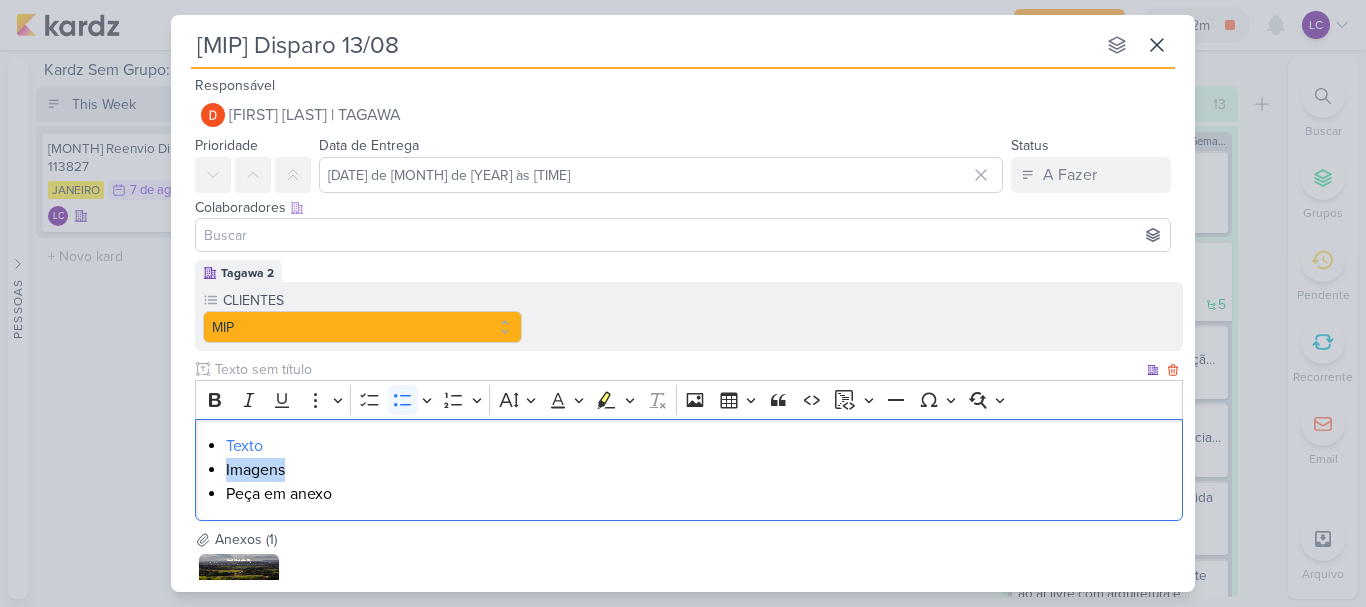 click on "Imagens" at bounding box center [699, 470] 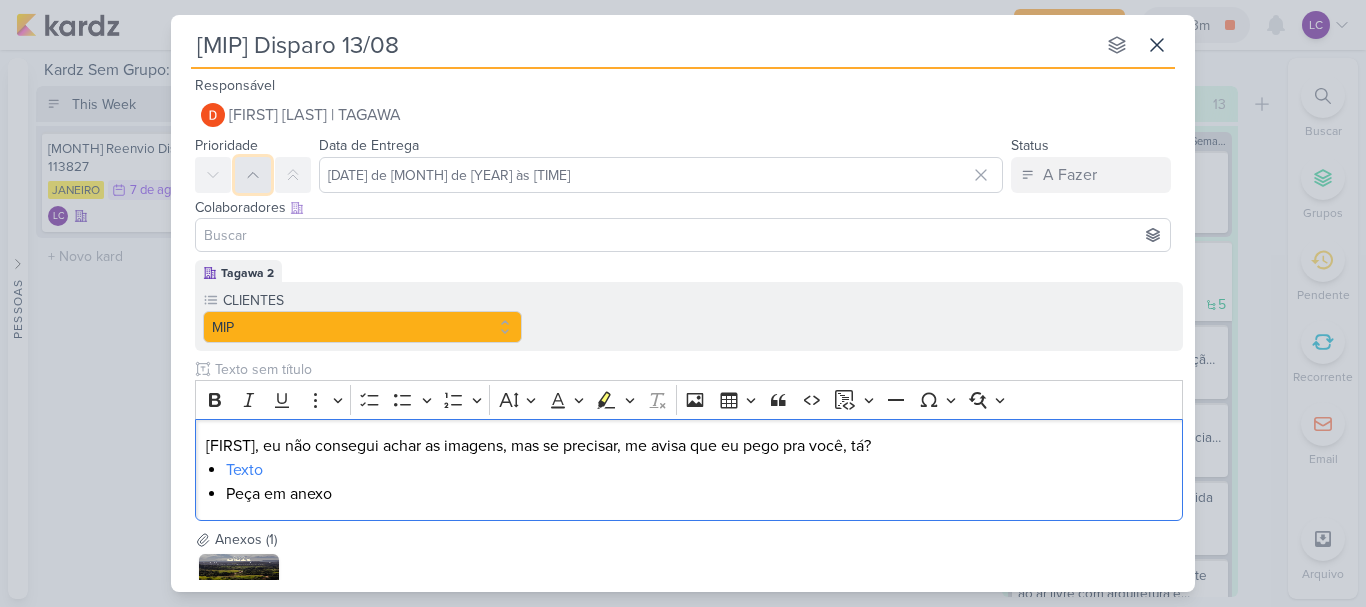 click at bounding box center [253, 175] 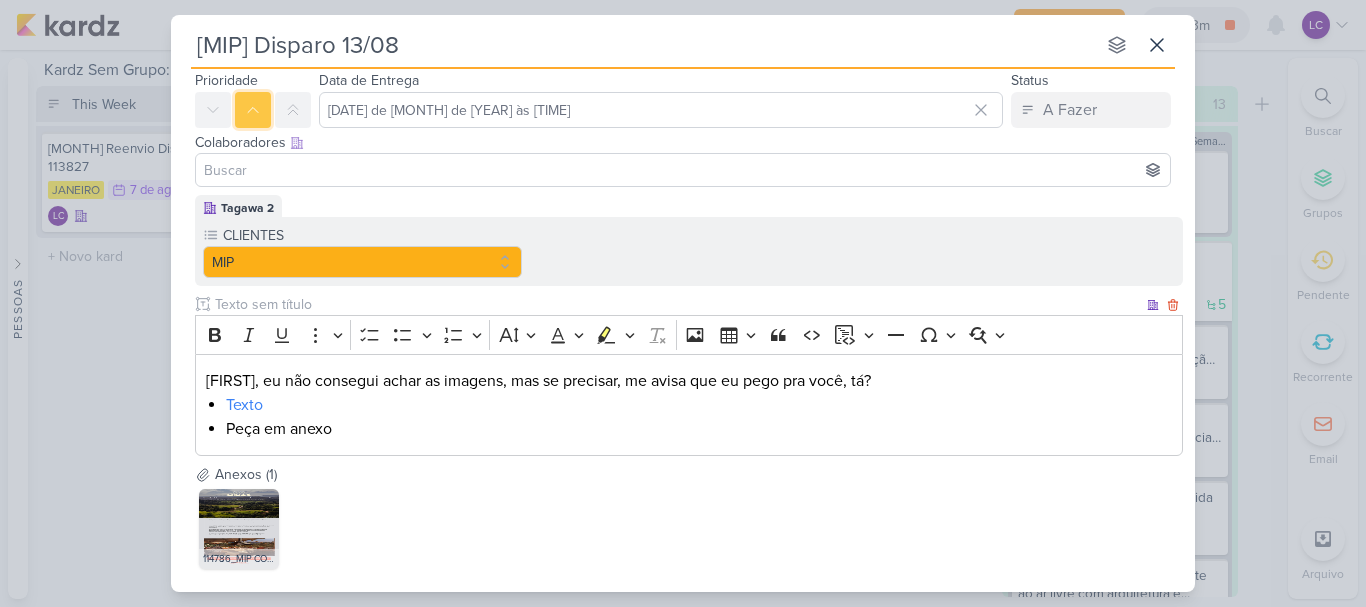 scroll, scrollTop: 169, scrollLeft: 0, axis: vertical 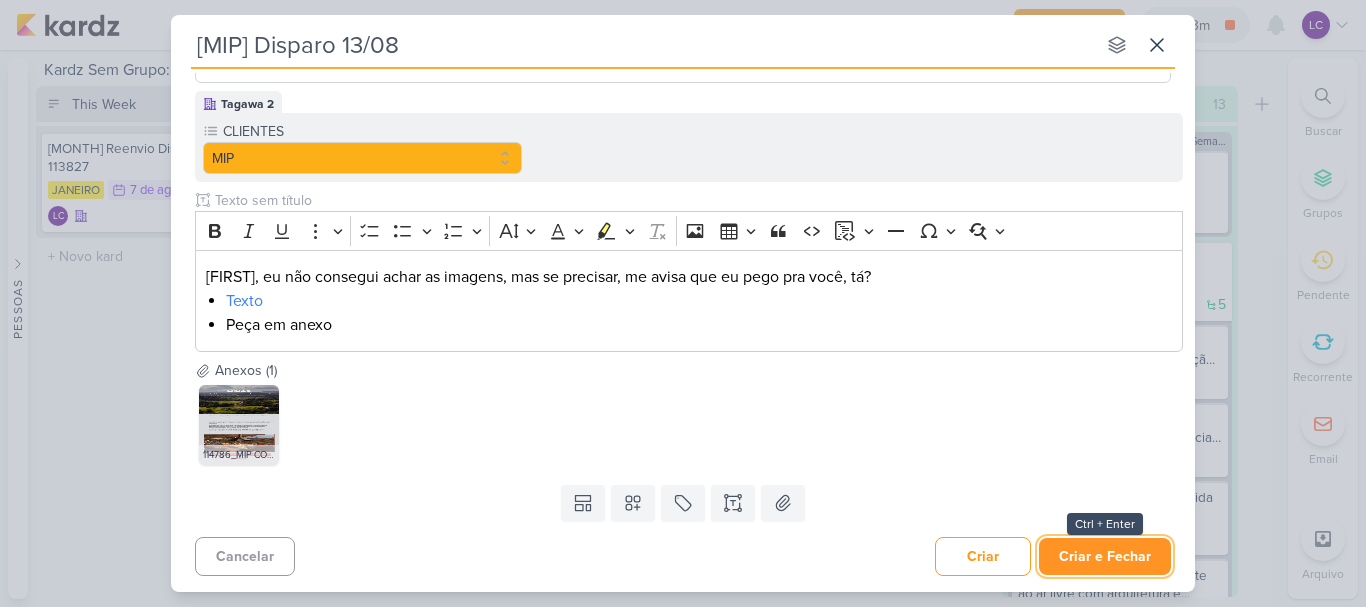 click on "Criar e Fechar" at bounding box center (1105, 556) 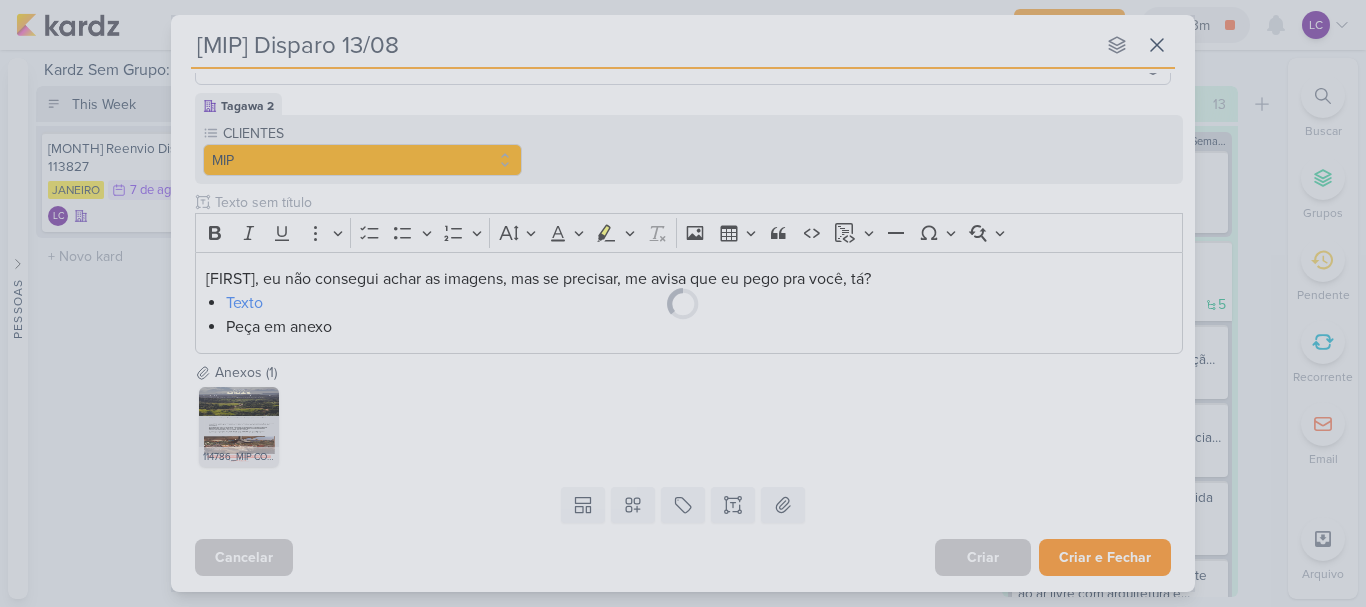 scroll, scrollTop: 167, scrollLeft: 0, axis: vertical 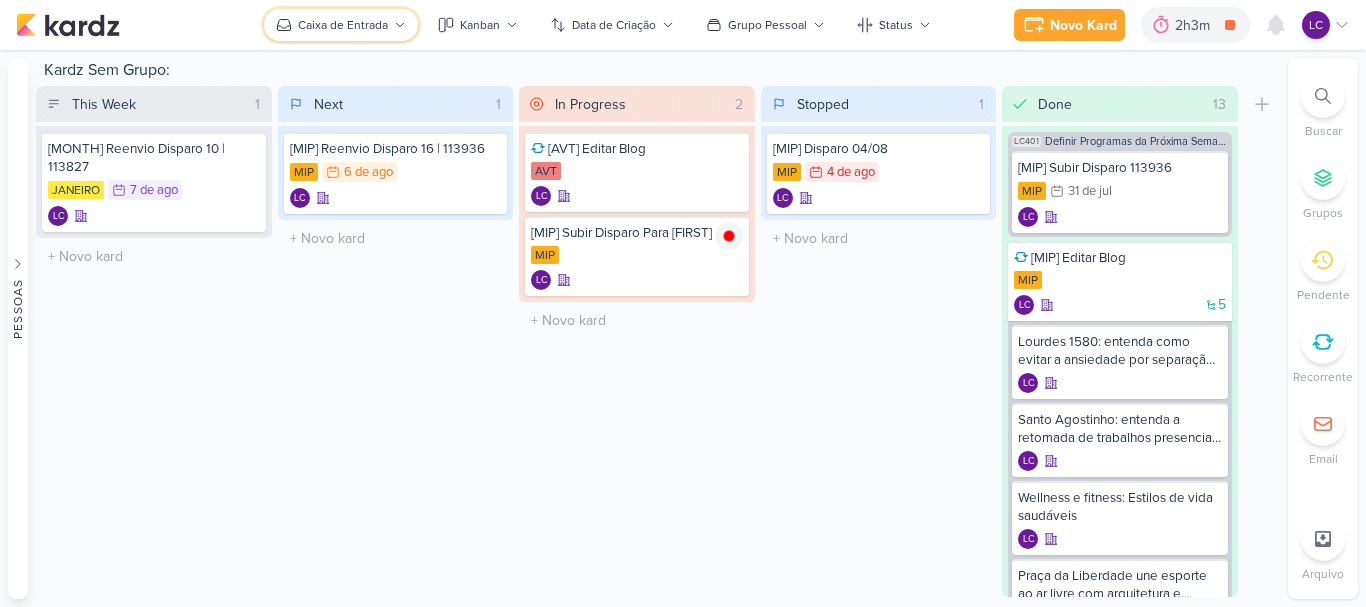 click on "Caixa de Entrada" at bounding box center [341, 25] 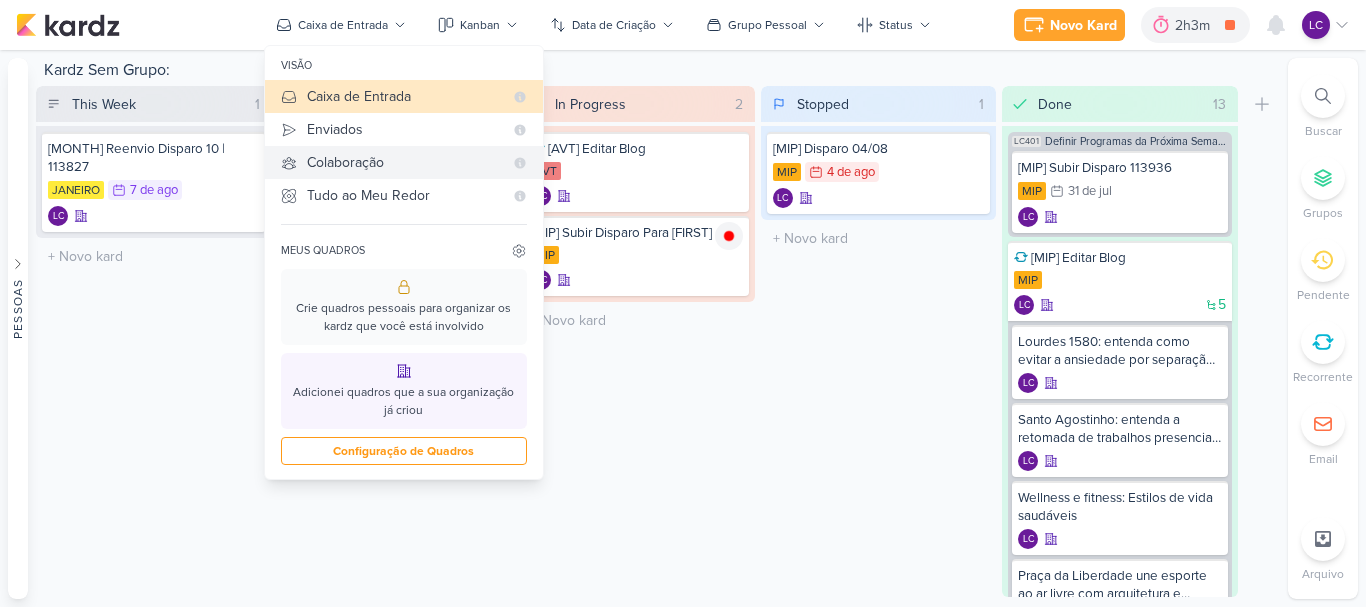click on "Colaboração" at bounding box center [404, 162] 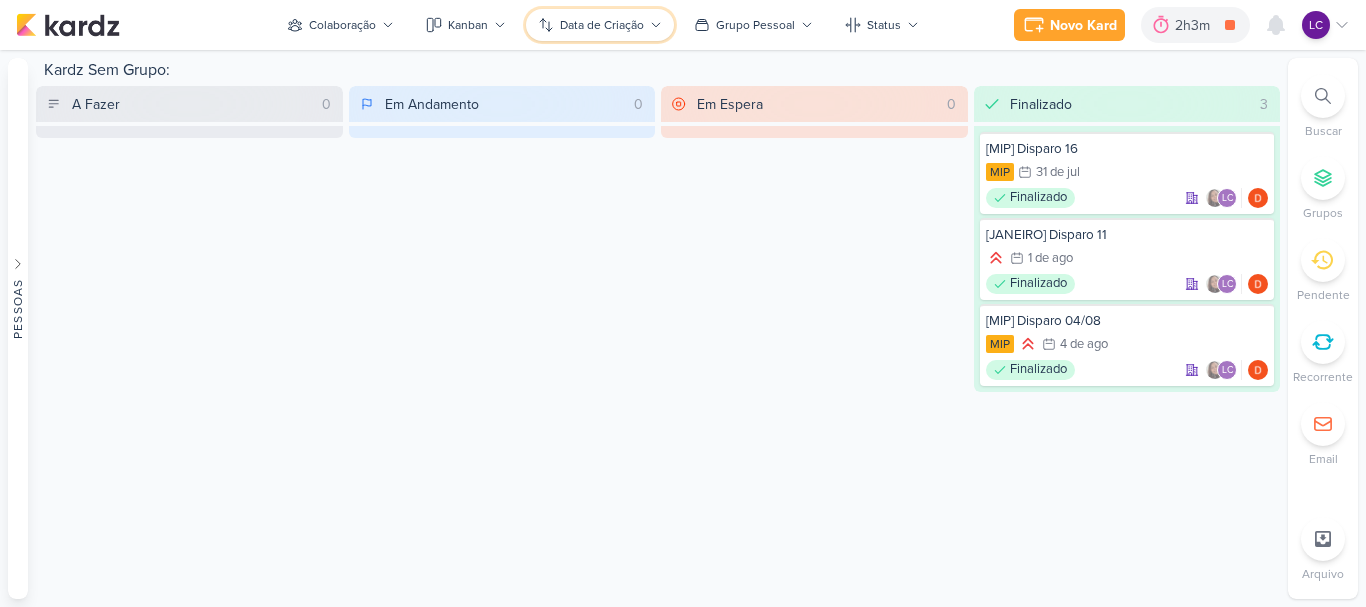 click on "Data de Criação" at bounding box center (602, 25) 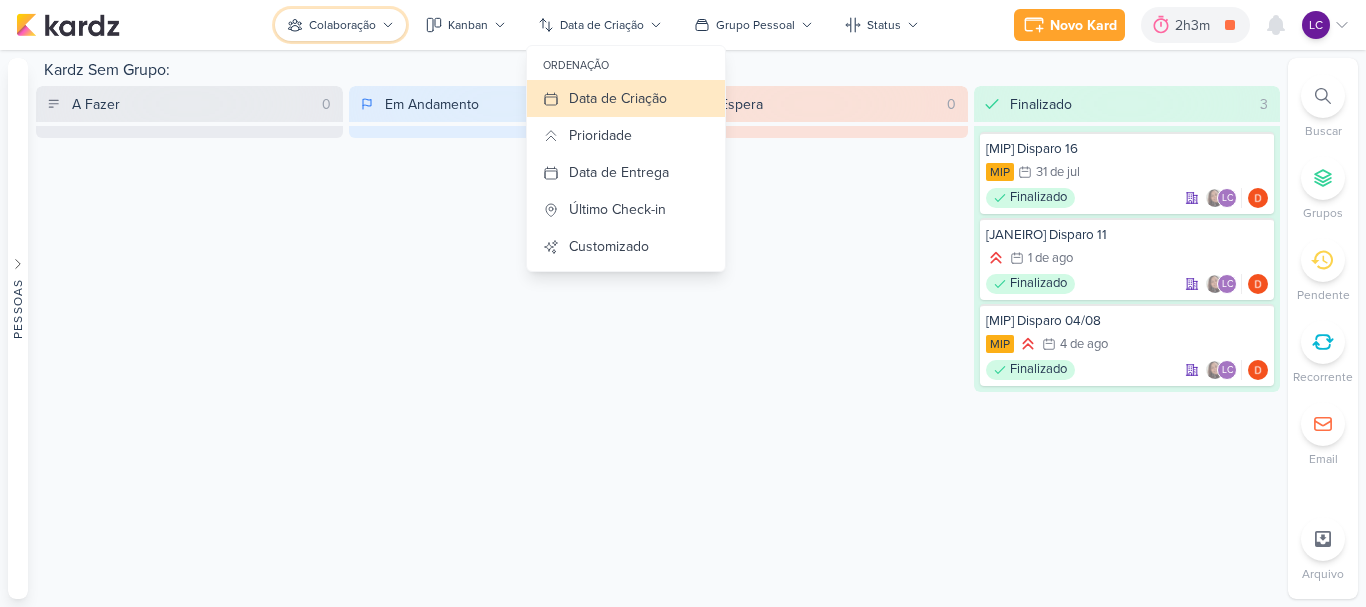 click on "Colaboração" at bounding box center (342, 25) 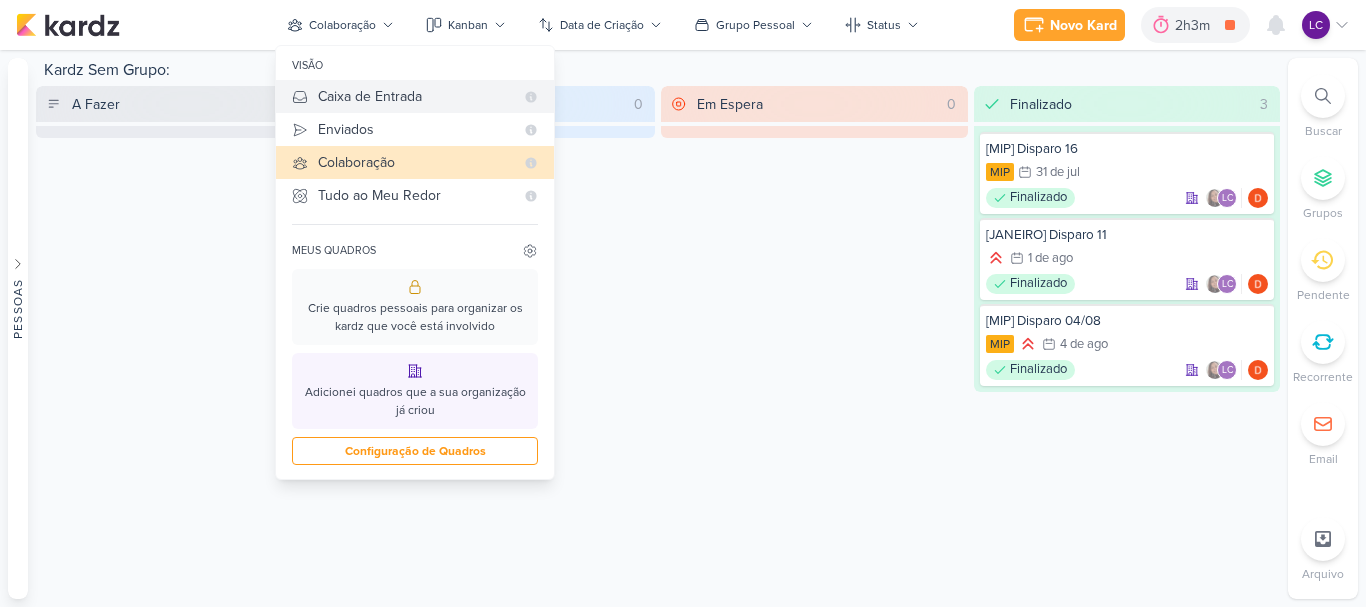 click on "Caixa de Entrada" at bounding box center (416, 96) 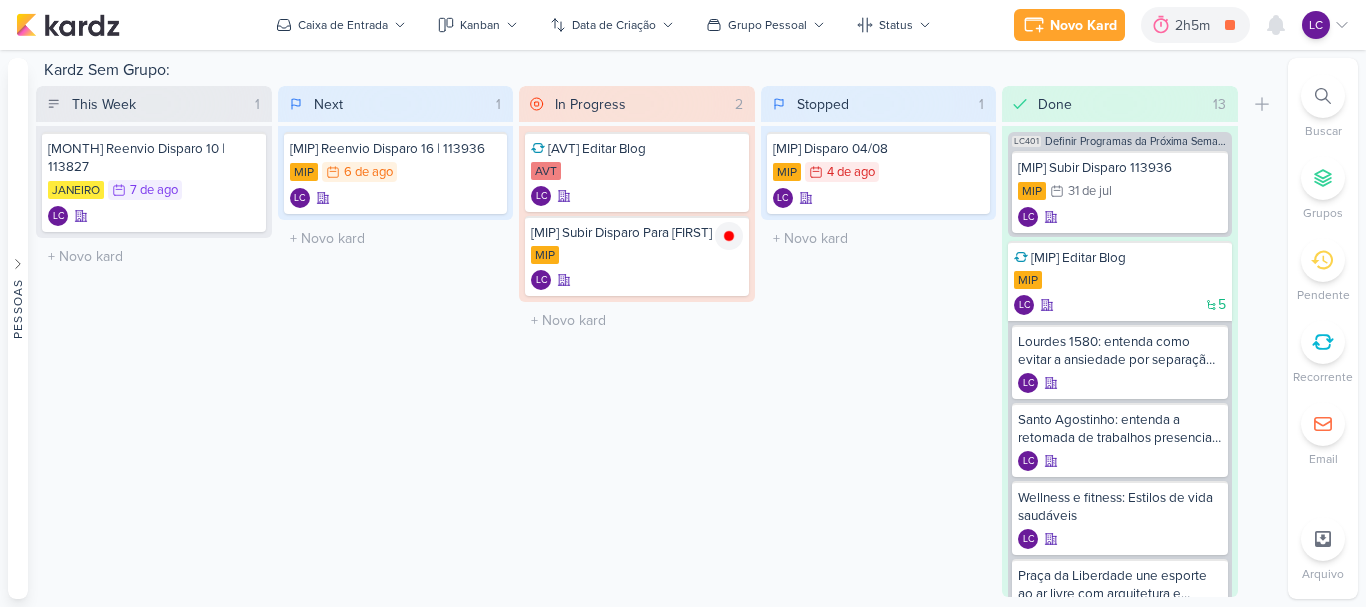 click on "Novo Kard
Ctrl + k
2h5m
[MIP] Subir Disparo Para Diego
0h5m
Hoje
2h5m
Semana
0h5m
Mês
0h5m
Nenhuma Sessão" at bounding box center (683, 25) 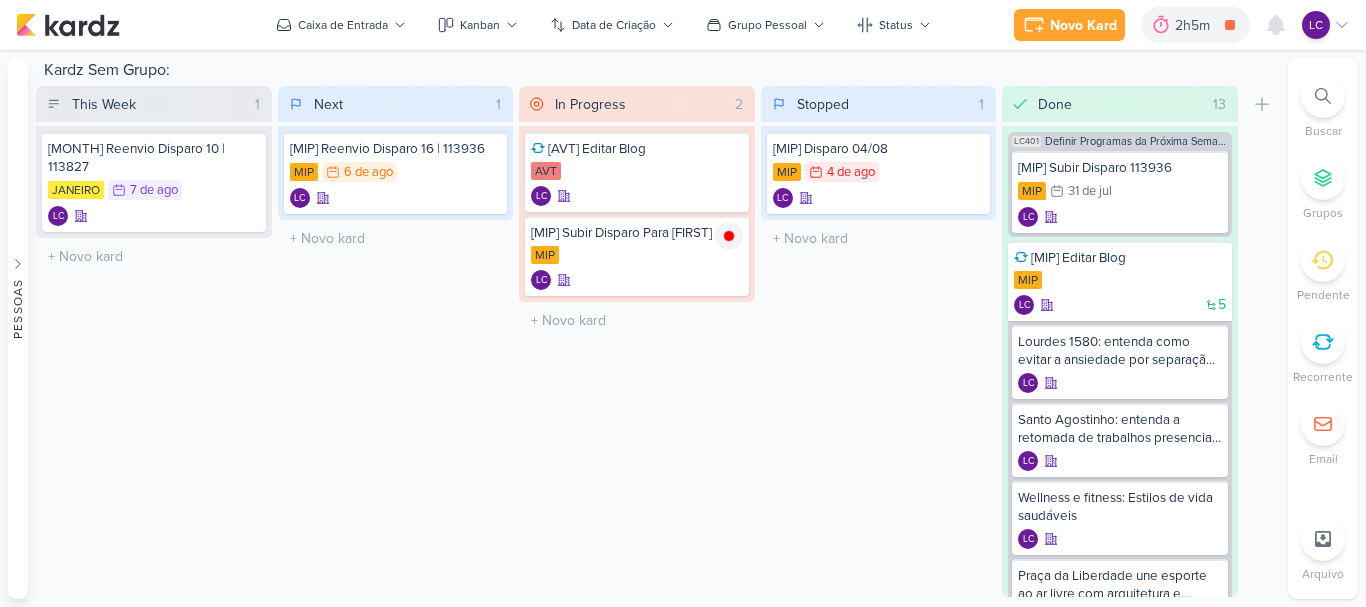click 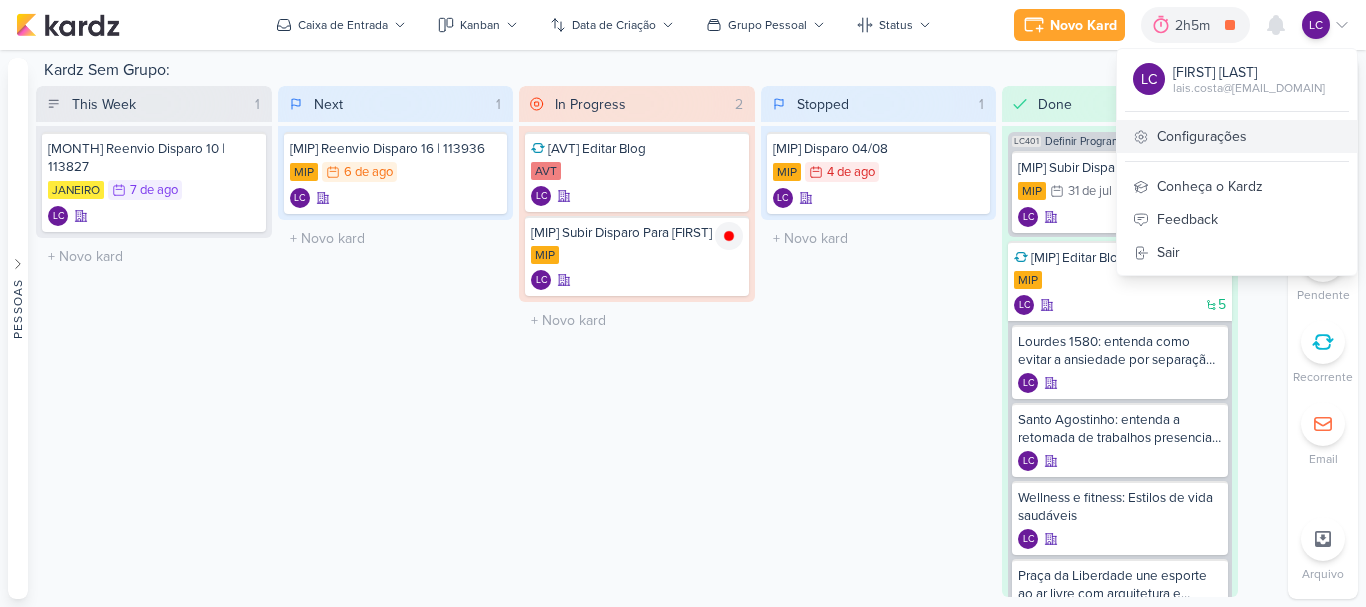 click on "Configurações" at bounding box center [1237, 136] 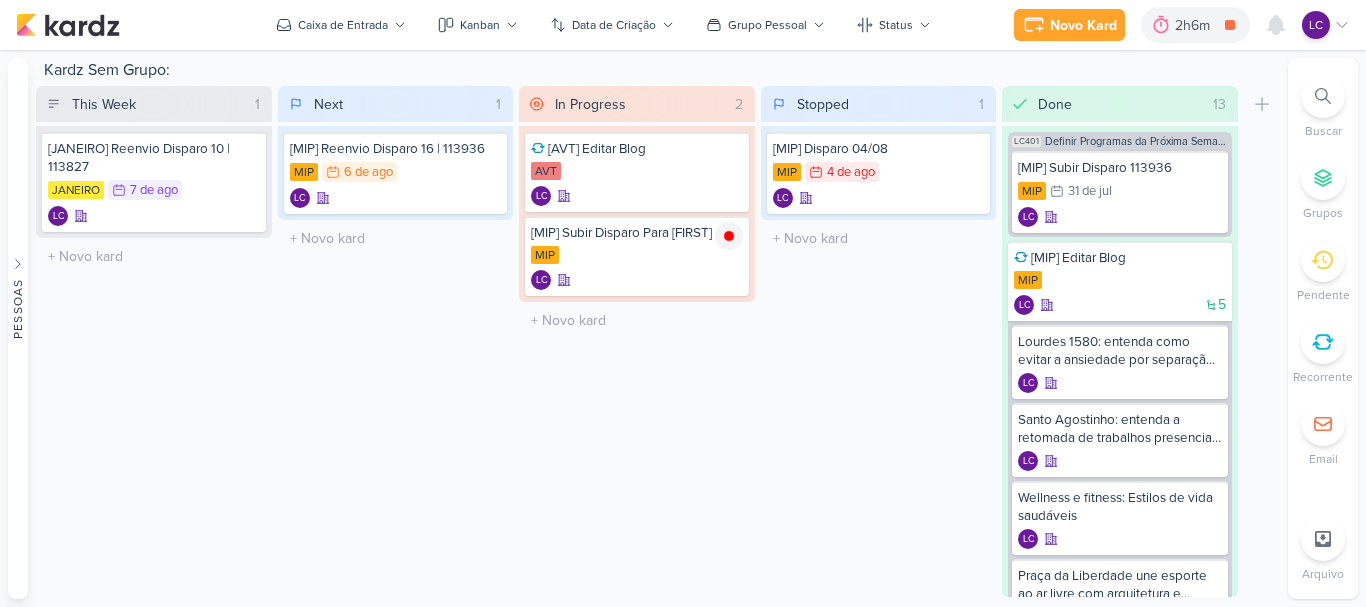 scroll, scrollTop: 0, scrollLeft: 0, axis: both 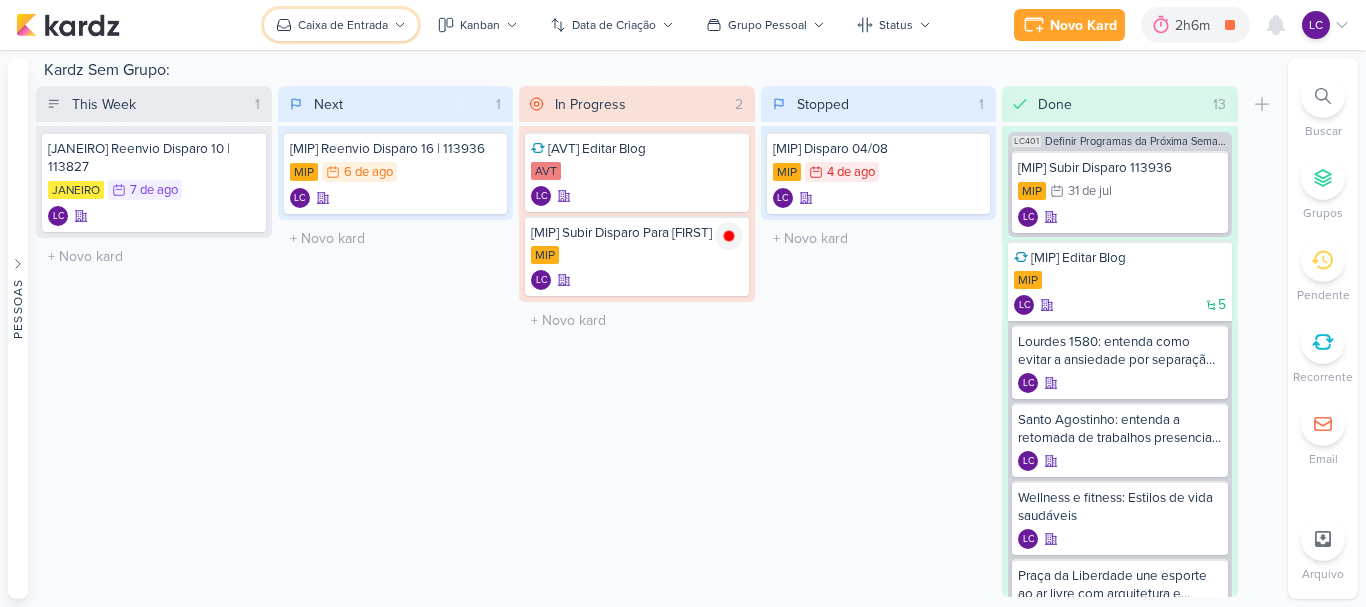 click on "Caixa de Entrada" at bounding box center [343, 25] 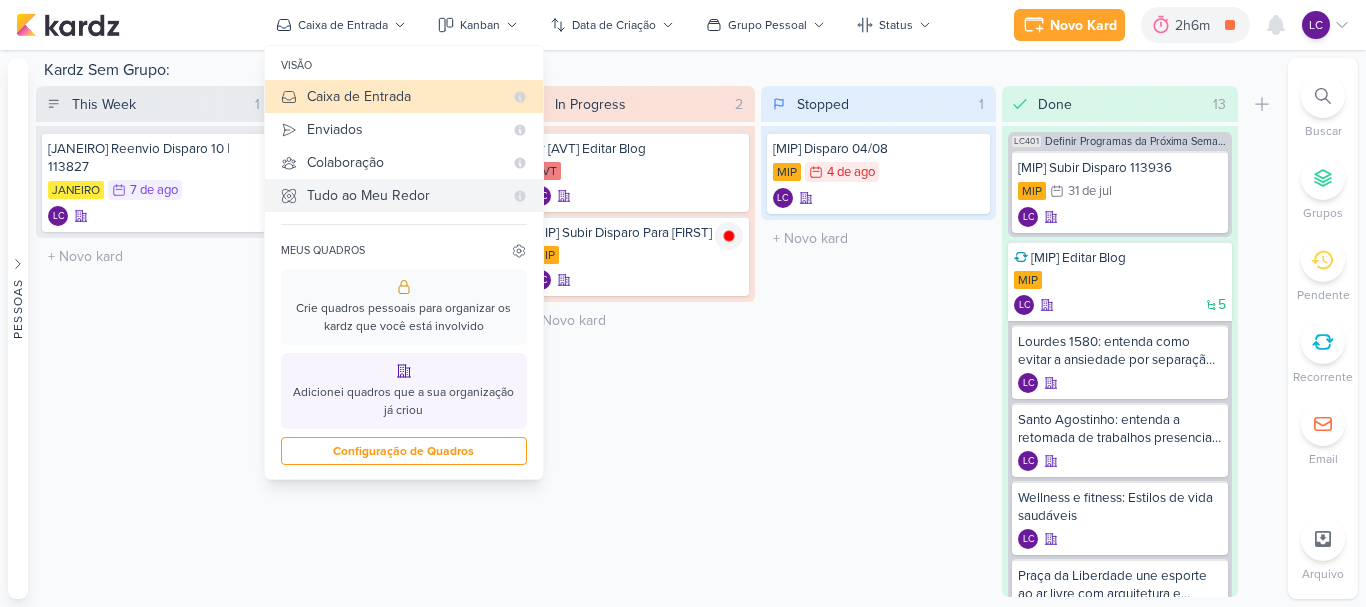 click on "Tudo ao Meu Redor" at bounding box center [405, 195] 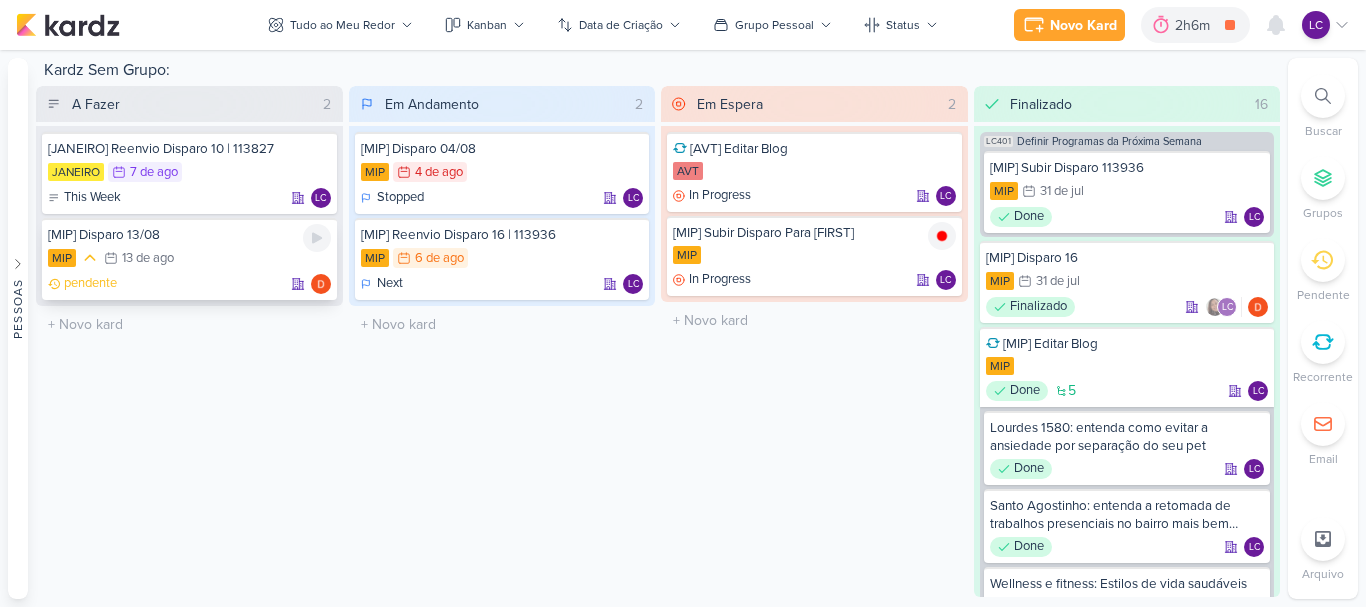 click on "pendente" at bounding box center (189, 284) 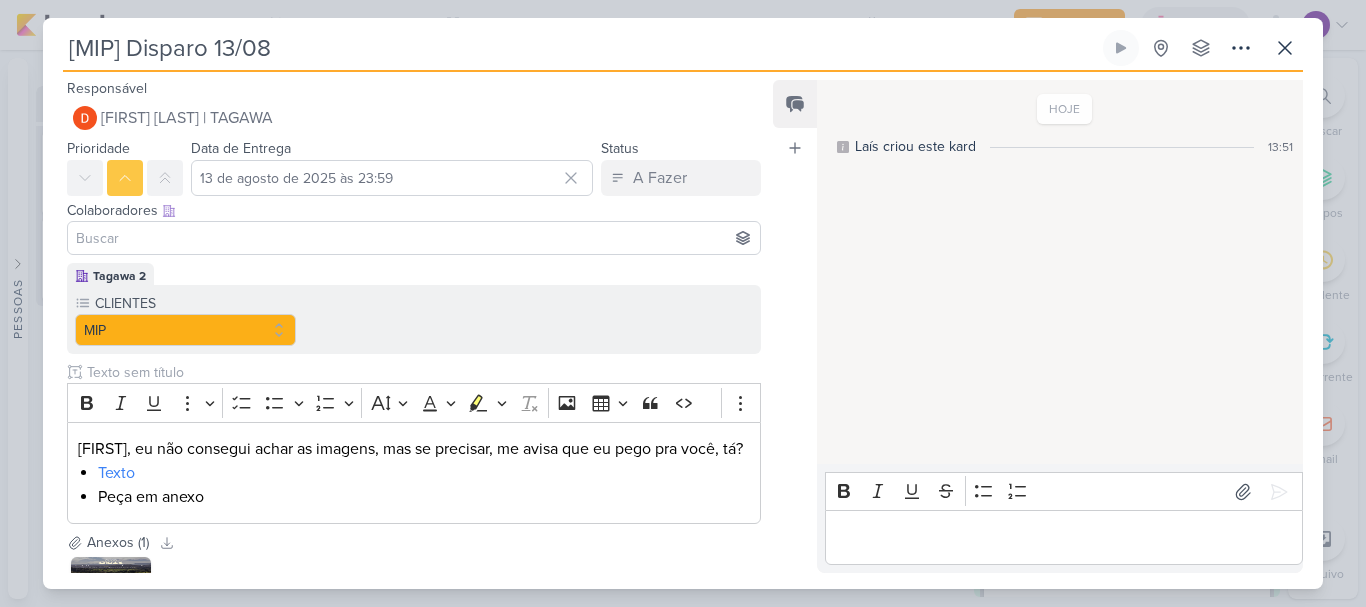 click at bounding box center (414, 238) 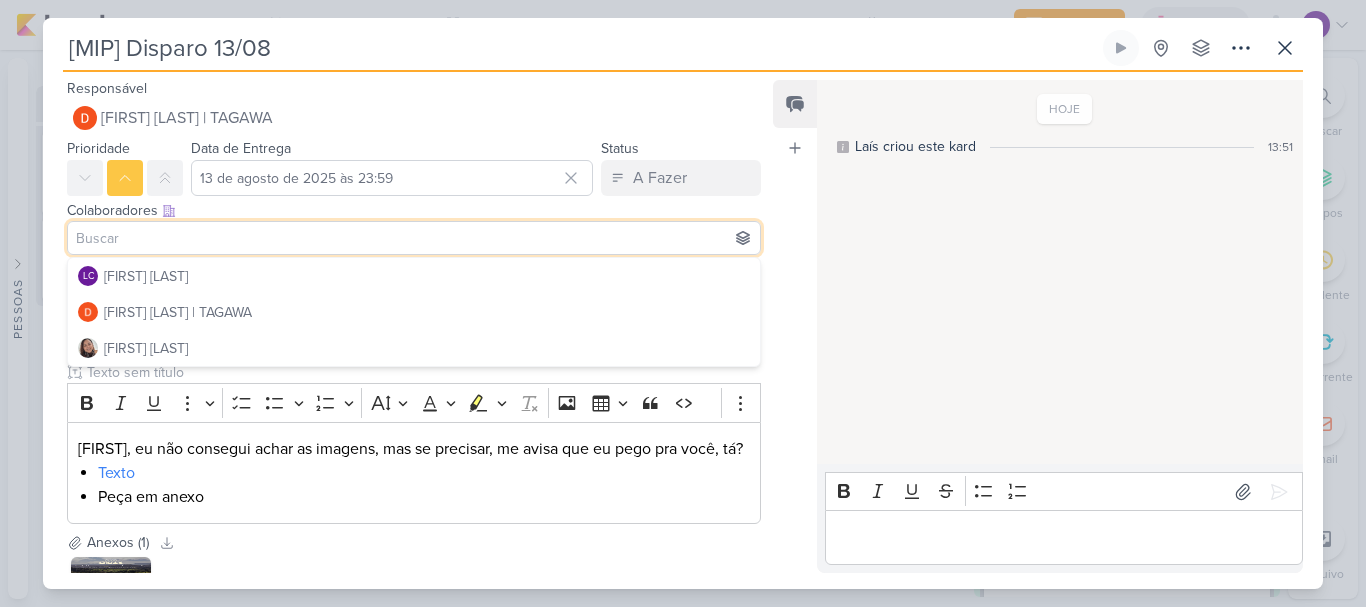 click at bounding box center (414, 238) 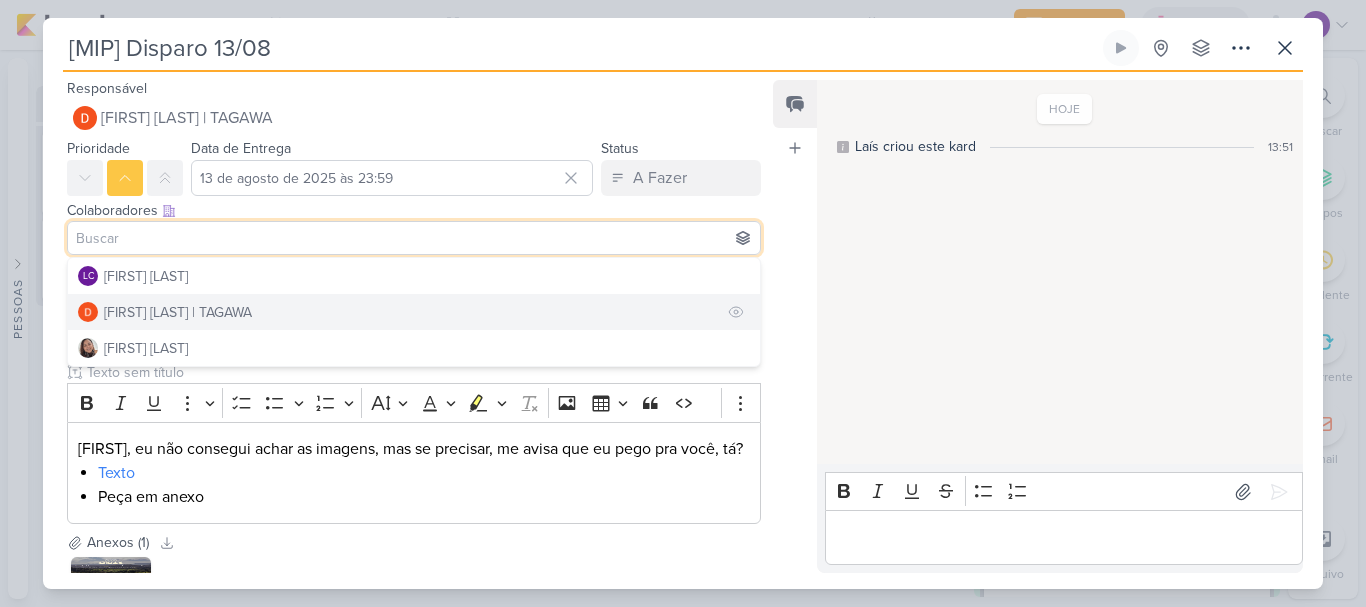 click on "Diego  Lima | TAGAWA" at bounding box center (414, 312) 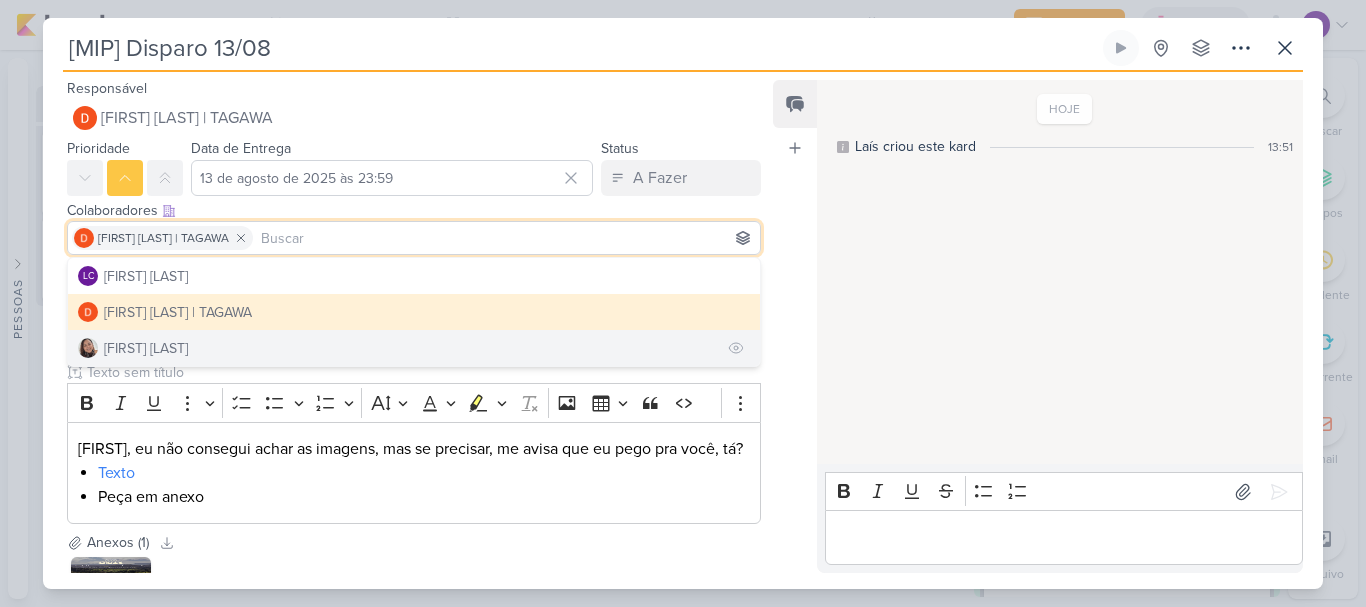 click on "Sharlene Khoury" at bounding box center (414, 348) 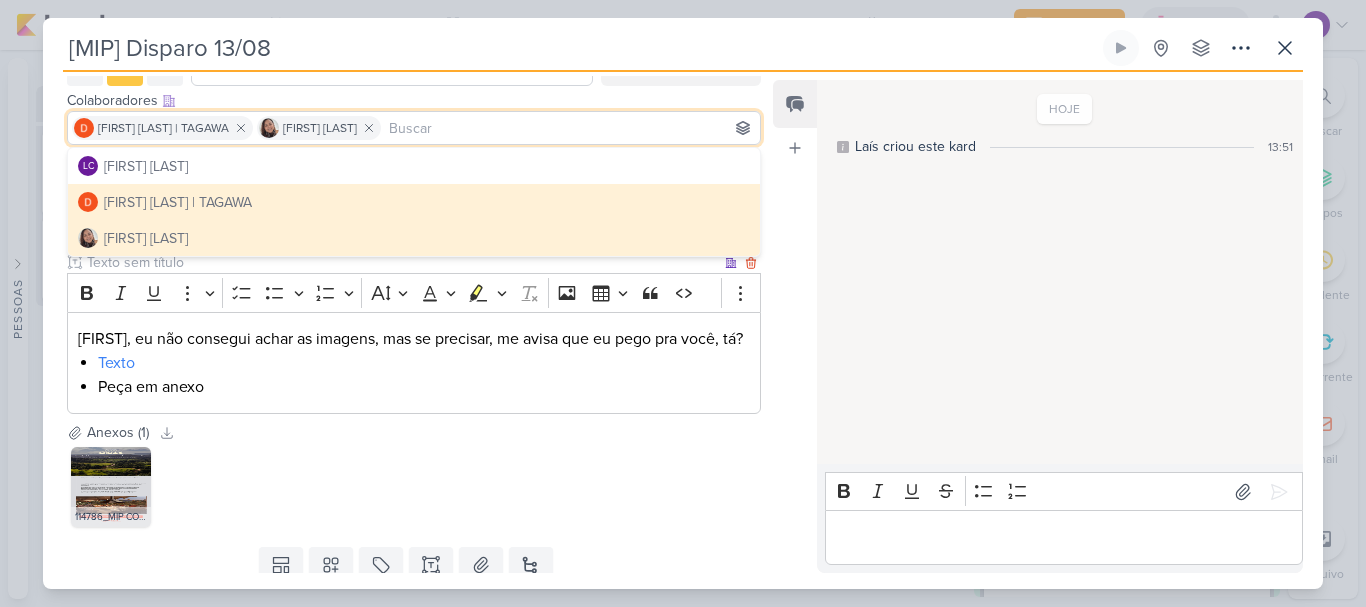 scroll, scrollTop: 203, scrollLeft: 0, axis: vertical 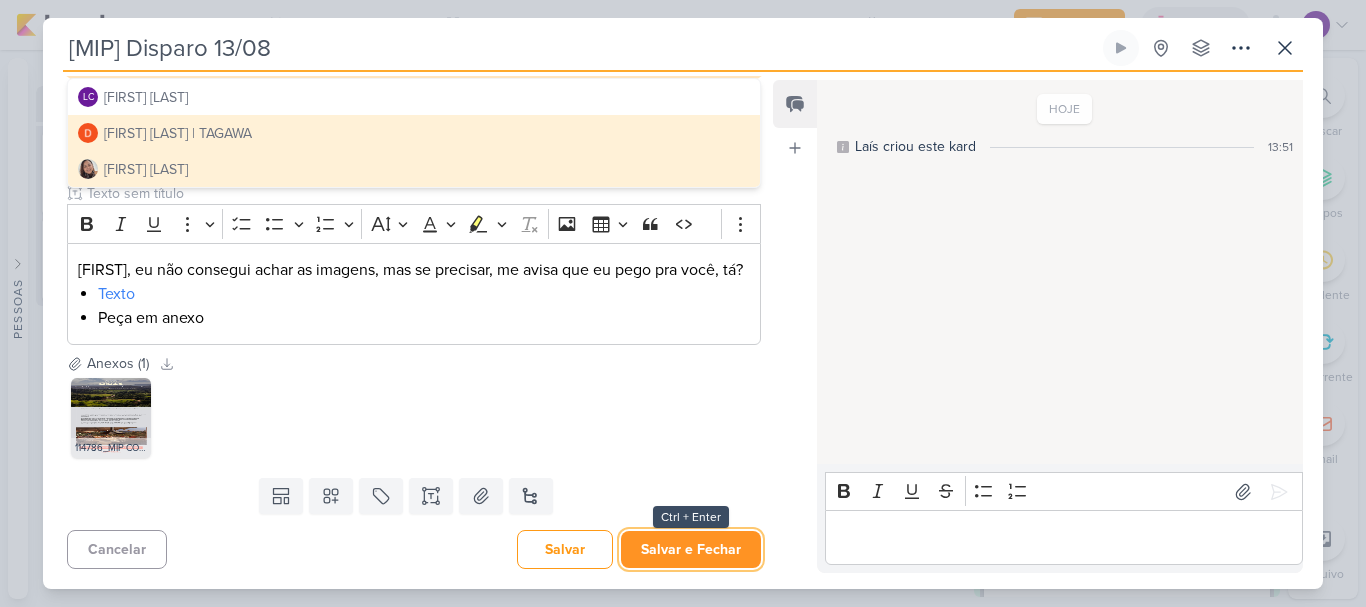 click on "Salvar e Fechar" at bounding box center (691, 549) 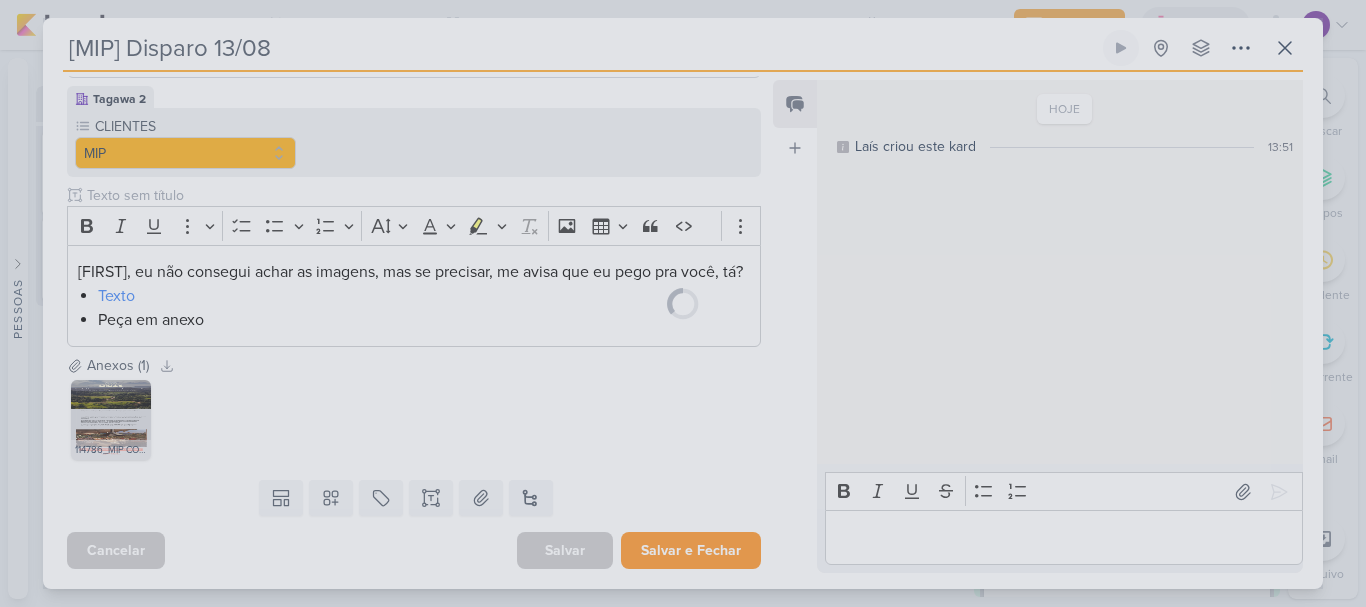 scroll, scrollTop: 201, scrollLeft: 0, axis: vertical 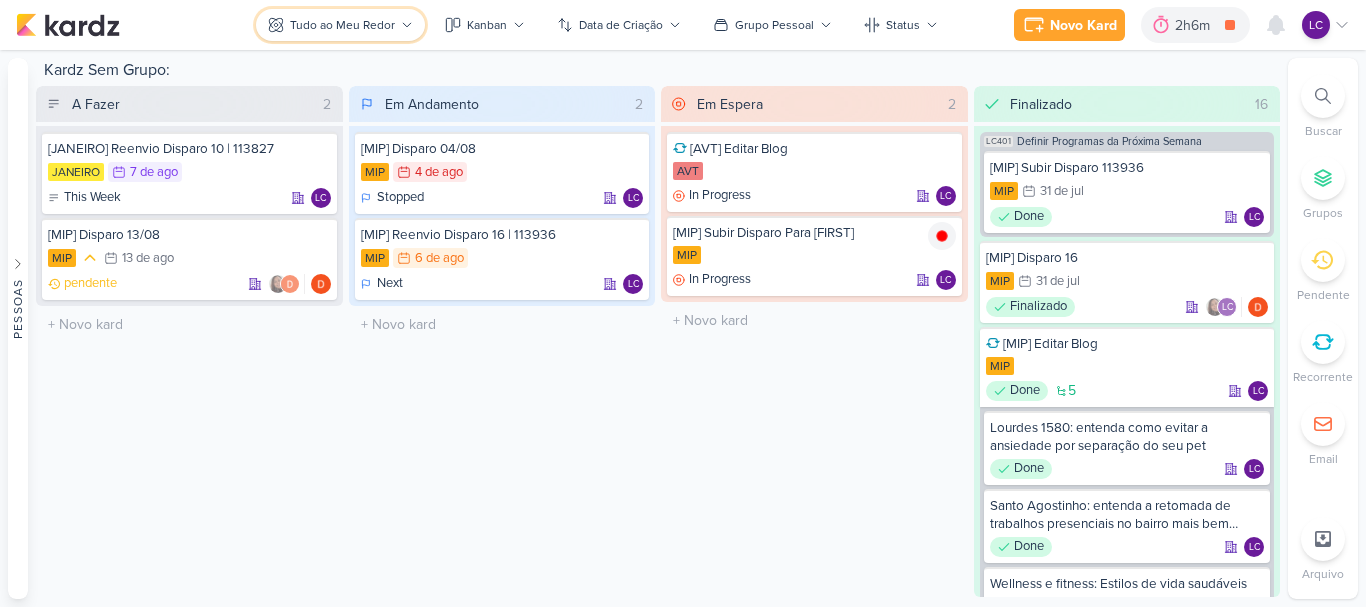 click on "Tudo ao Meu Redor" at bounding box center (340, 25) 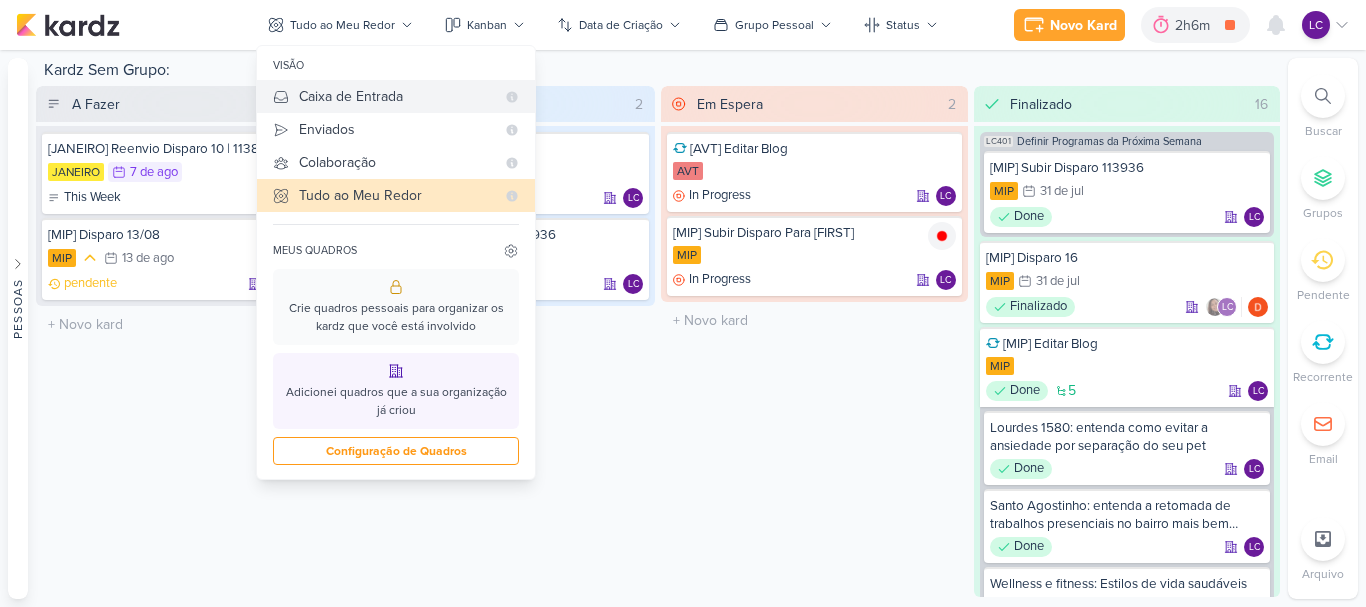 click on "Caixa de Entrada" at bounding box center [397, 96] 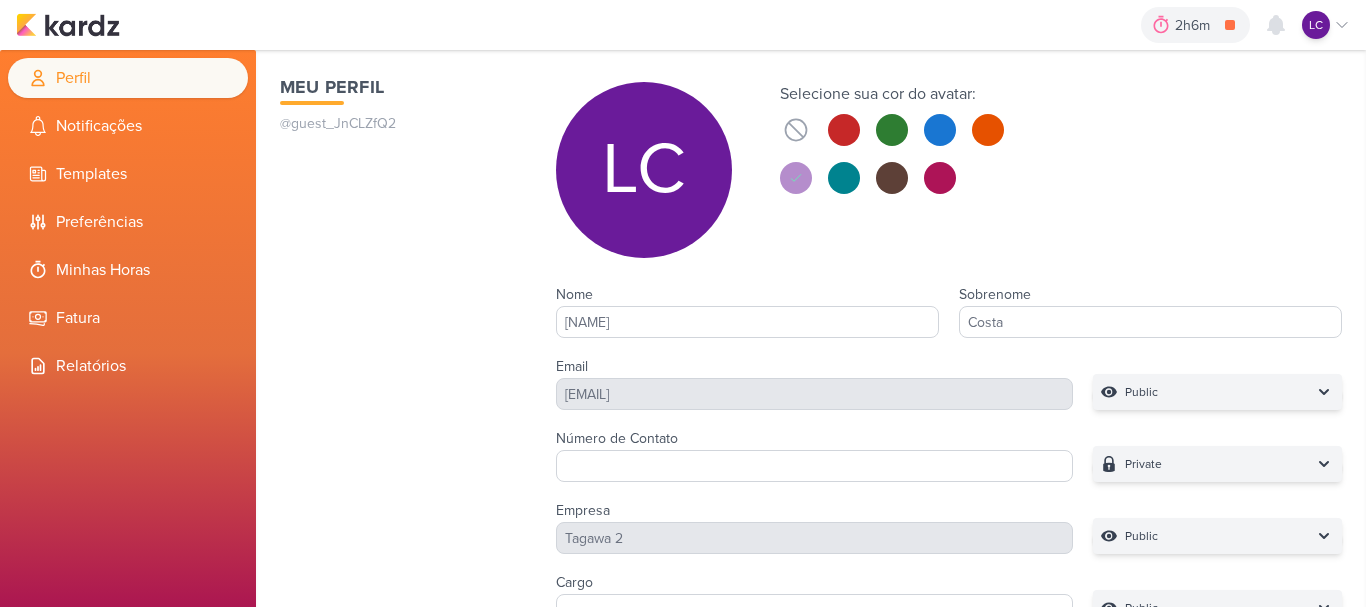 scroll, scrollTop: 0, scrollLeft: 0, axis: both 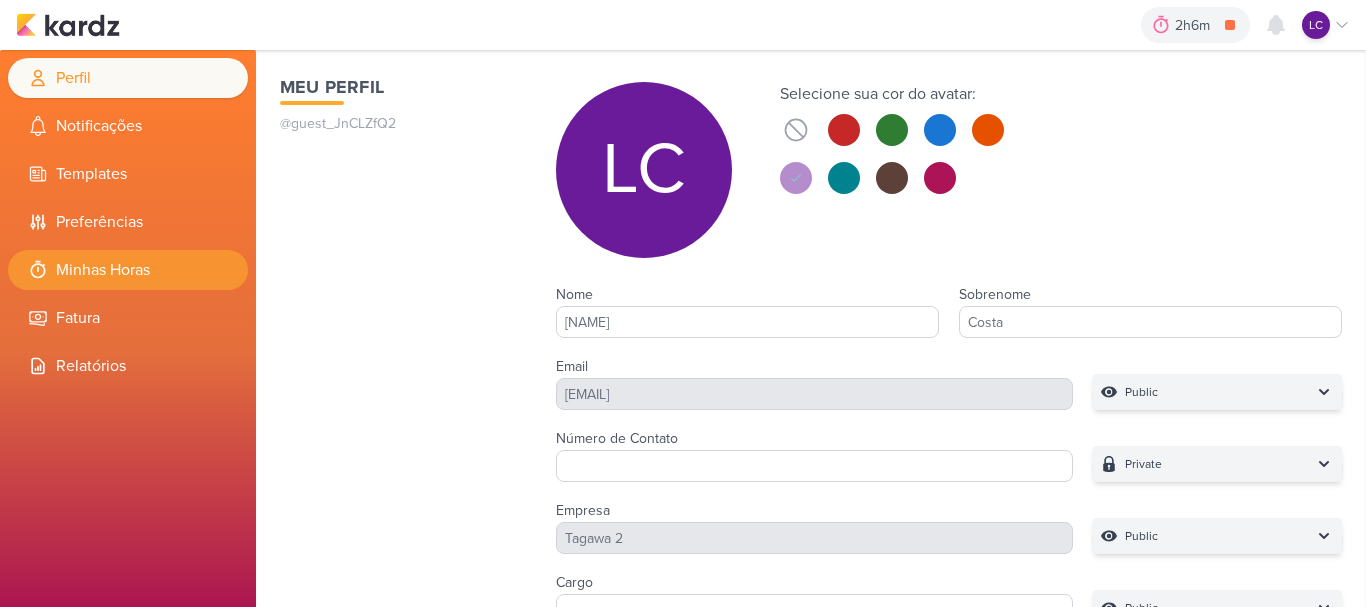 click on "Minhas Horas" at bounding box center [128, 270] 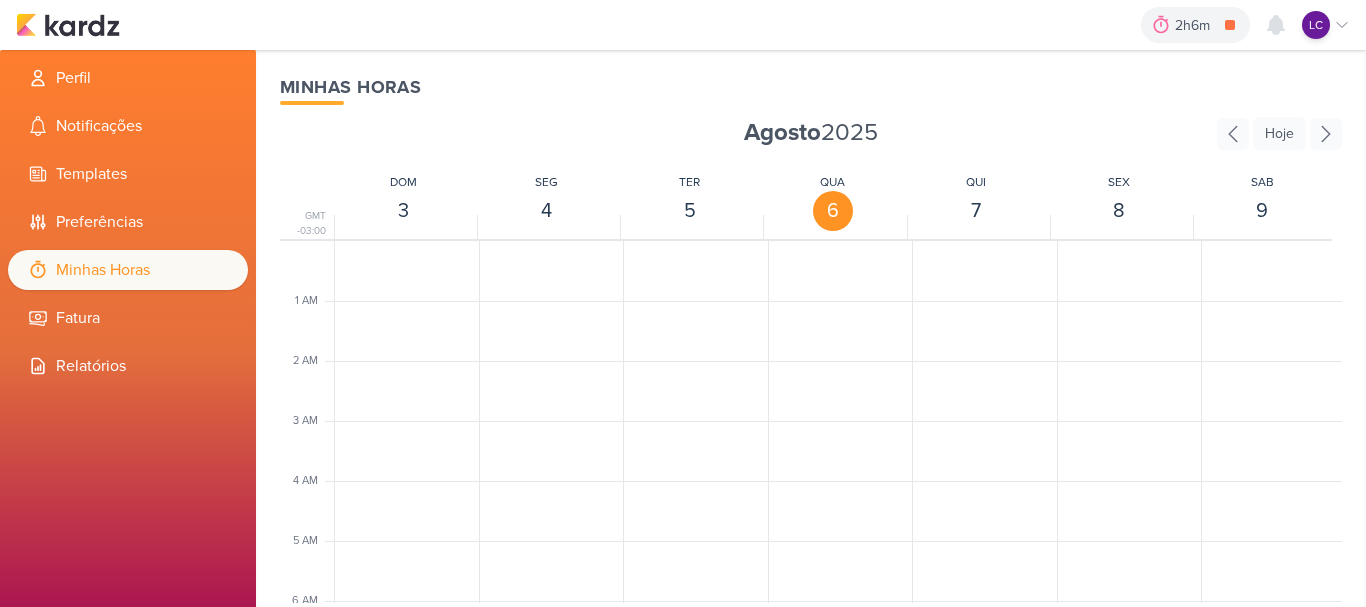 scroll, scrollTop: 0, scrollLeft: 0, axis: both 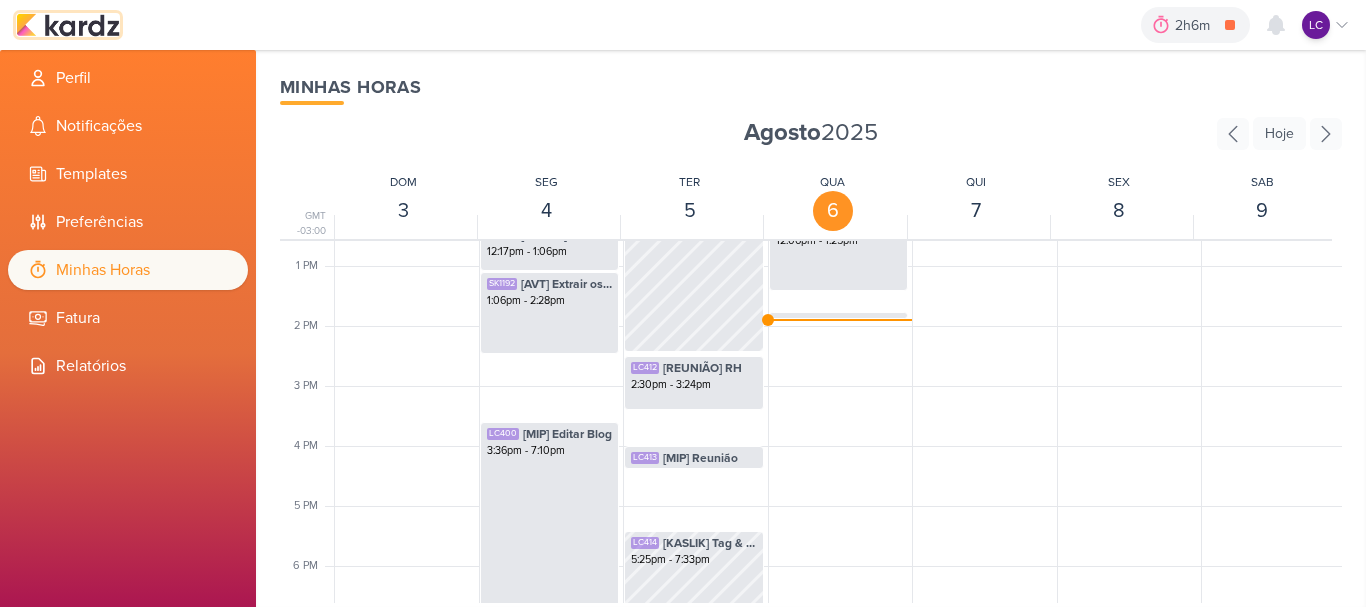 click at bounding box center [68, 25] 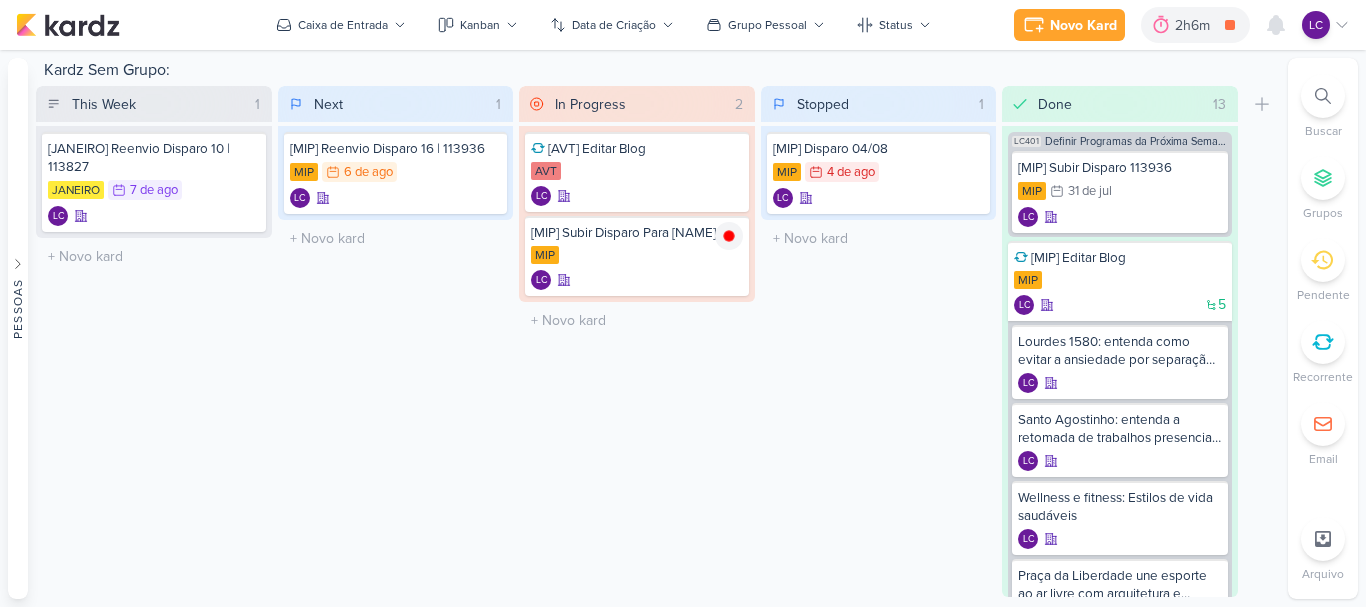 scroll, scrollTop: 0, scrollLeft: 0, axis: both 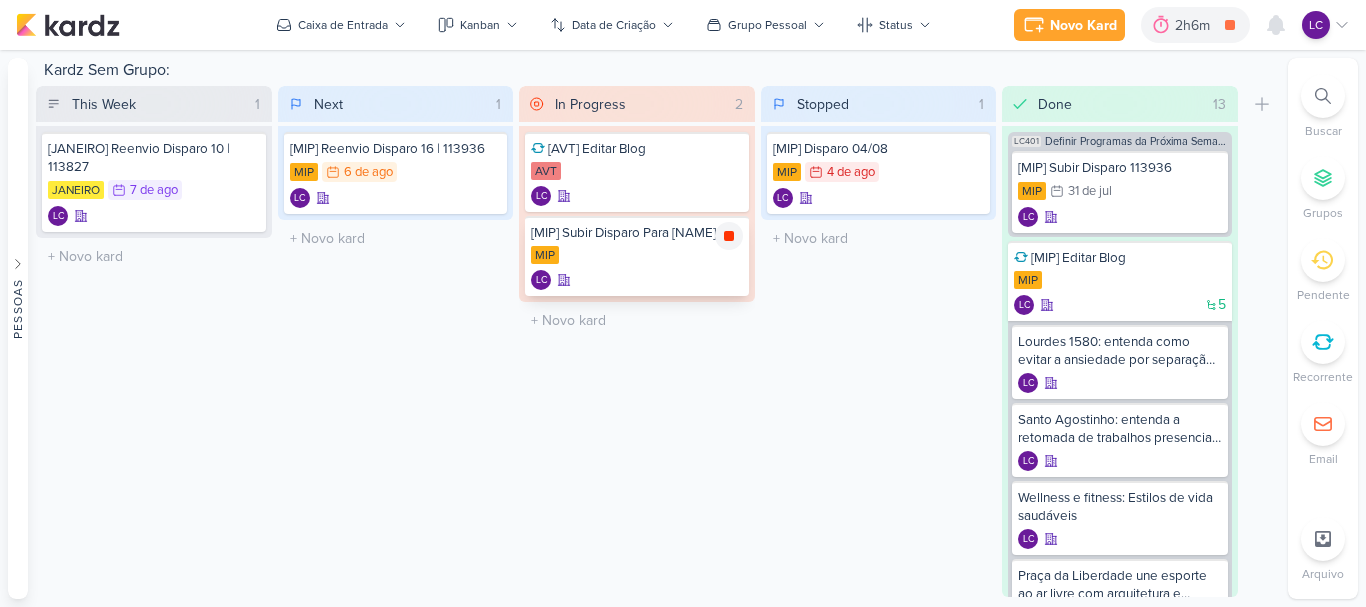 click 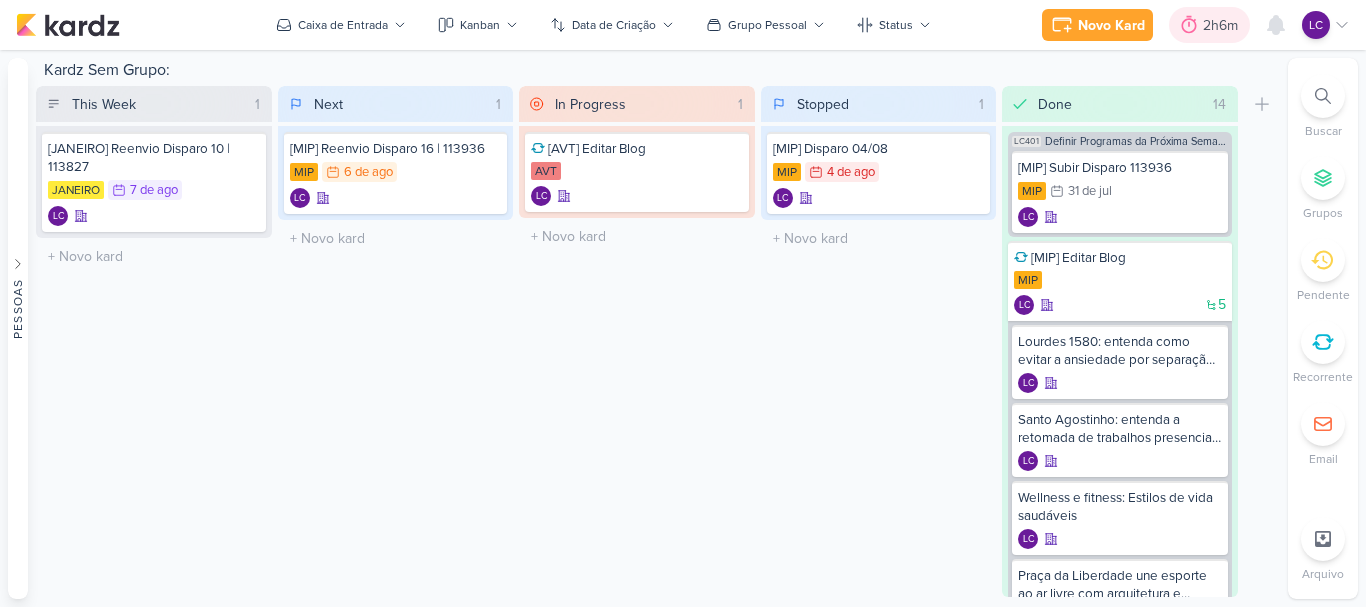 click at bounding box center (1189, 25) 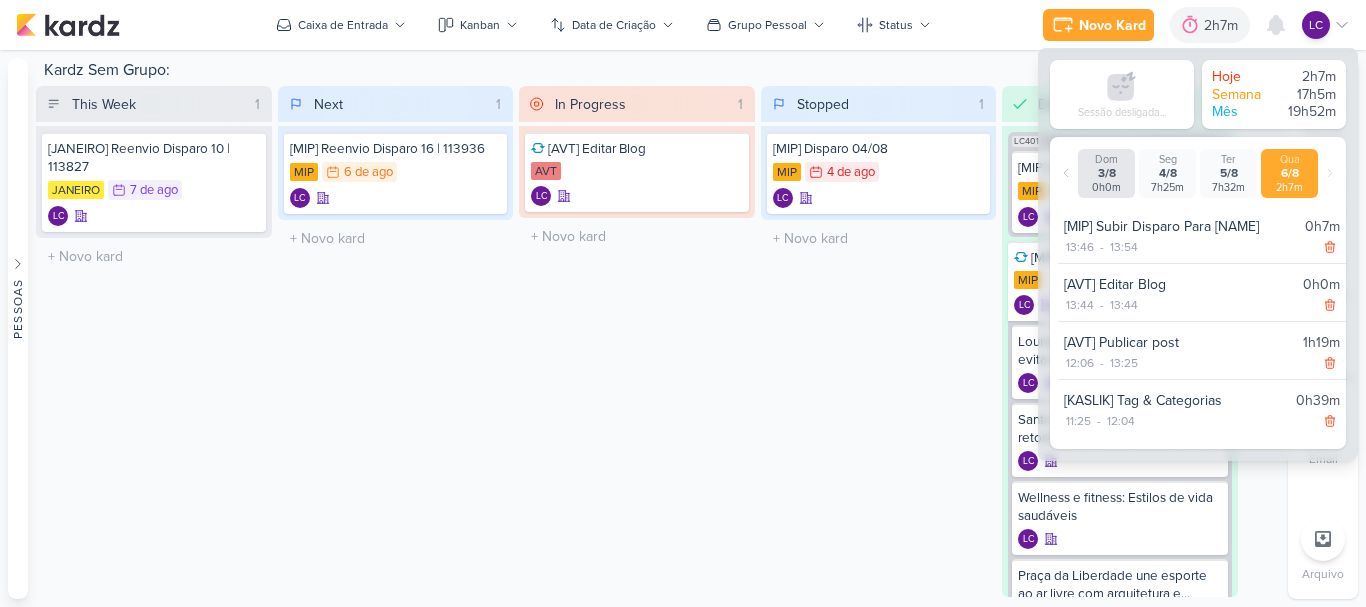 click on "Stopped
1
Mover Para Esquerda
Mover Para Direita
Deletar
[MIP] Disparo 04/08
MIP
4/8
4 de ago" at bounding box center [879, 341] 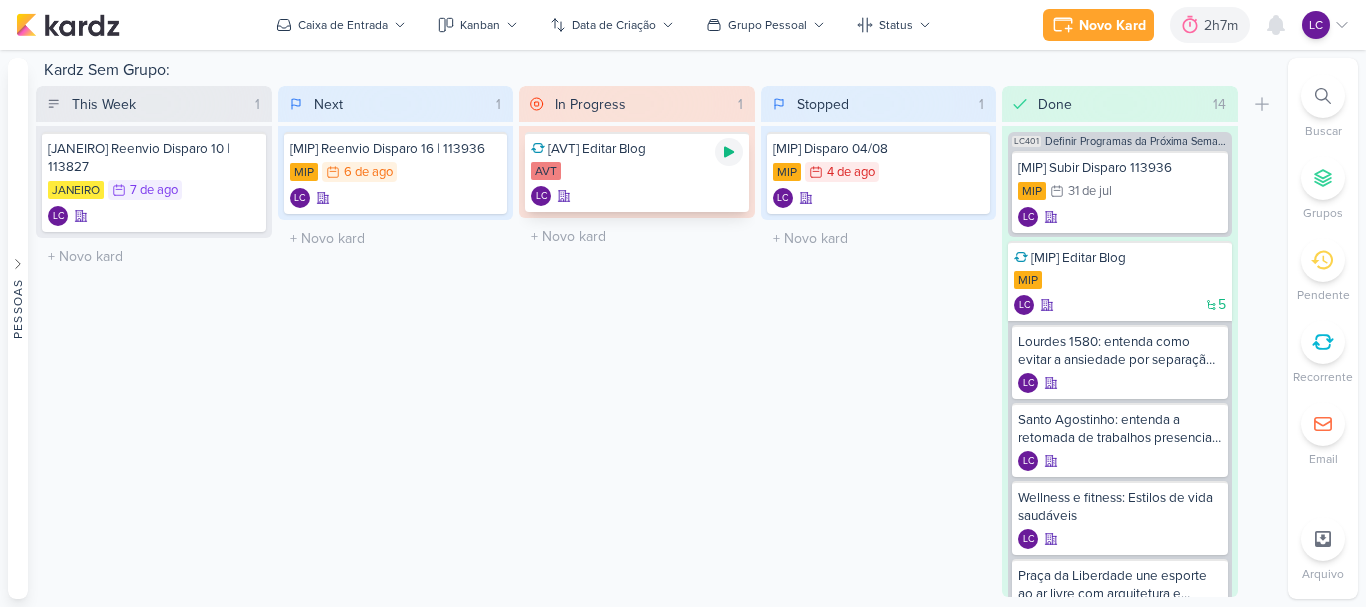 click at bounding box center [729, 152] 